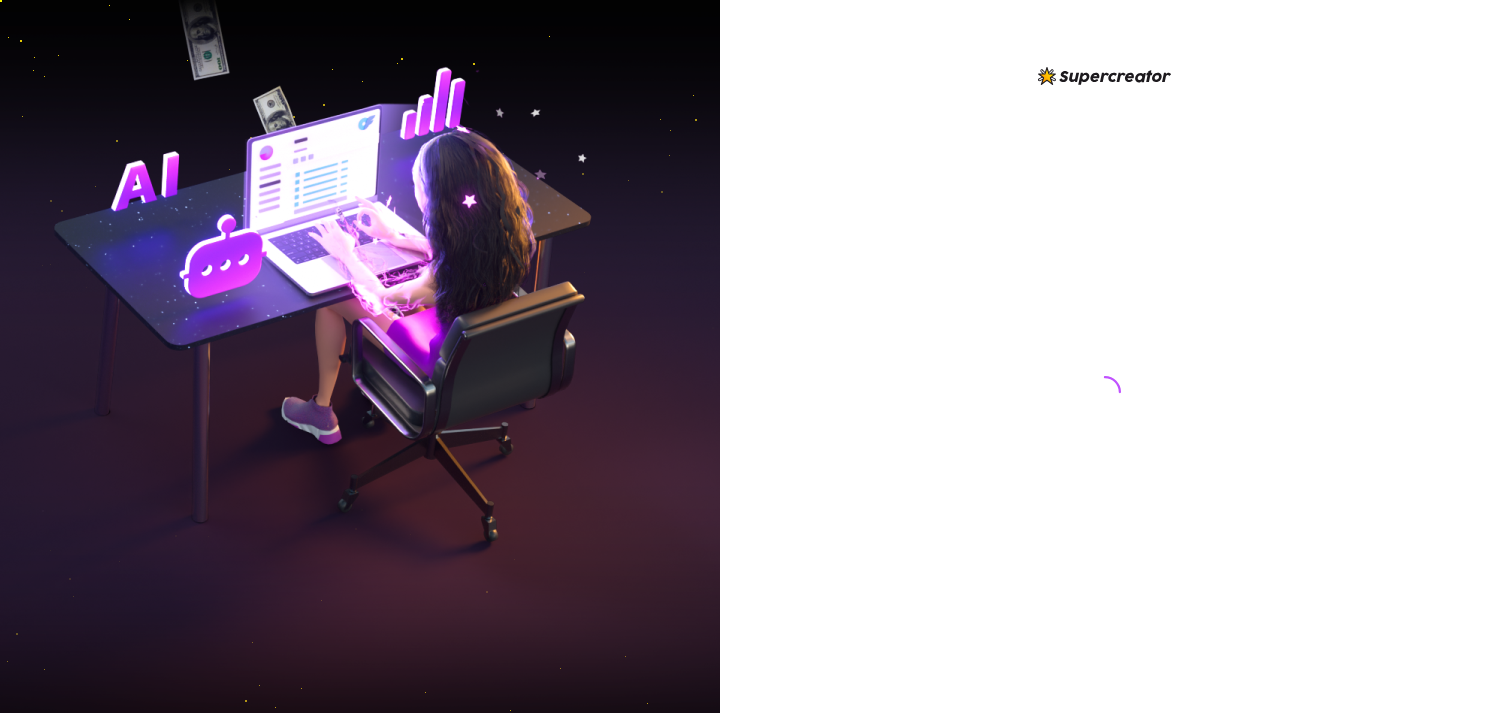 scroll, scrollTop: 0, scrollLeft: 0, axis: both 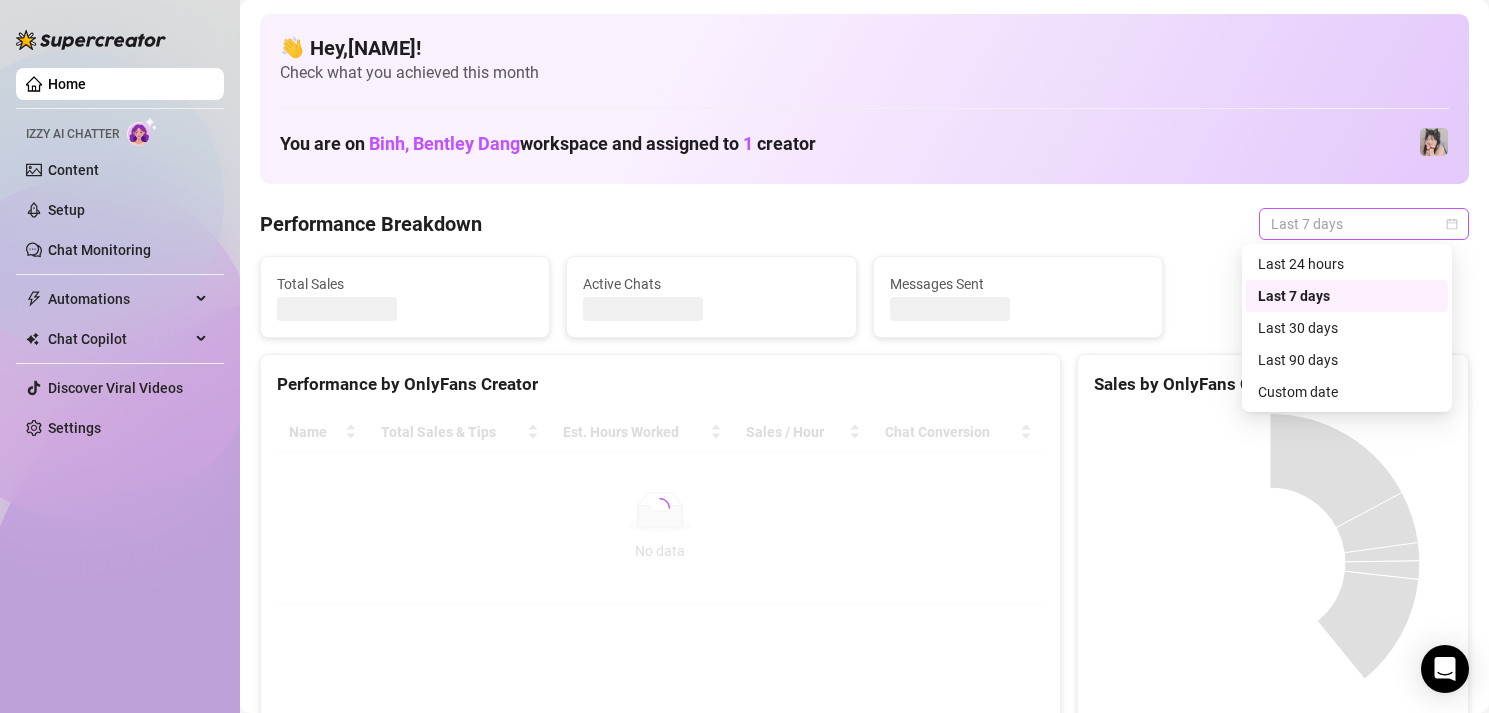 click on "Last 7 days" at bounding box center (1364, 224) 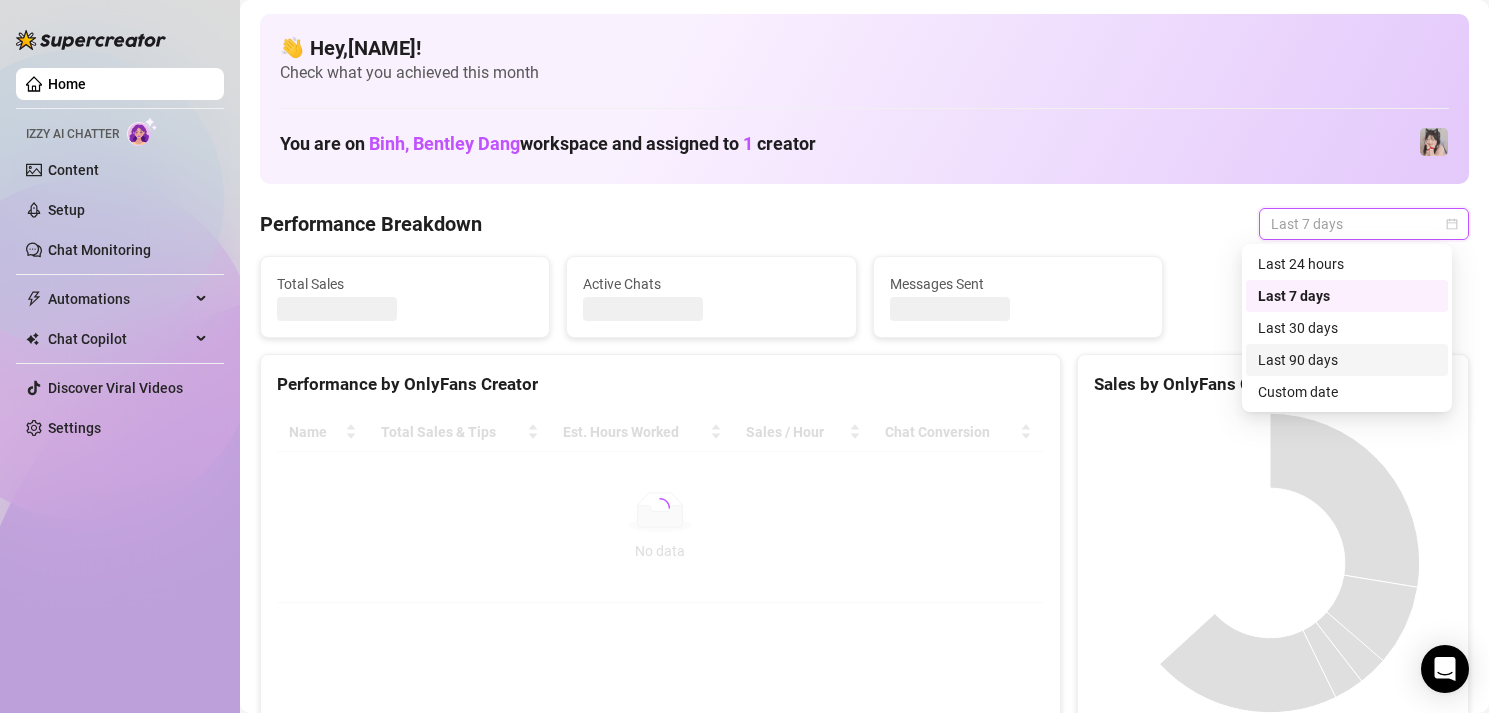 click on "Custom date" at bounding box center [1347, 392] 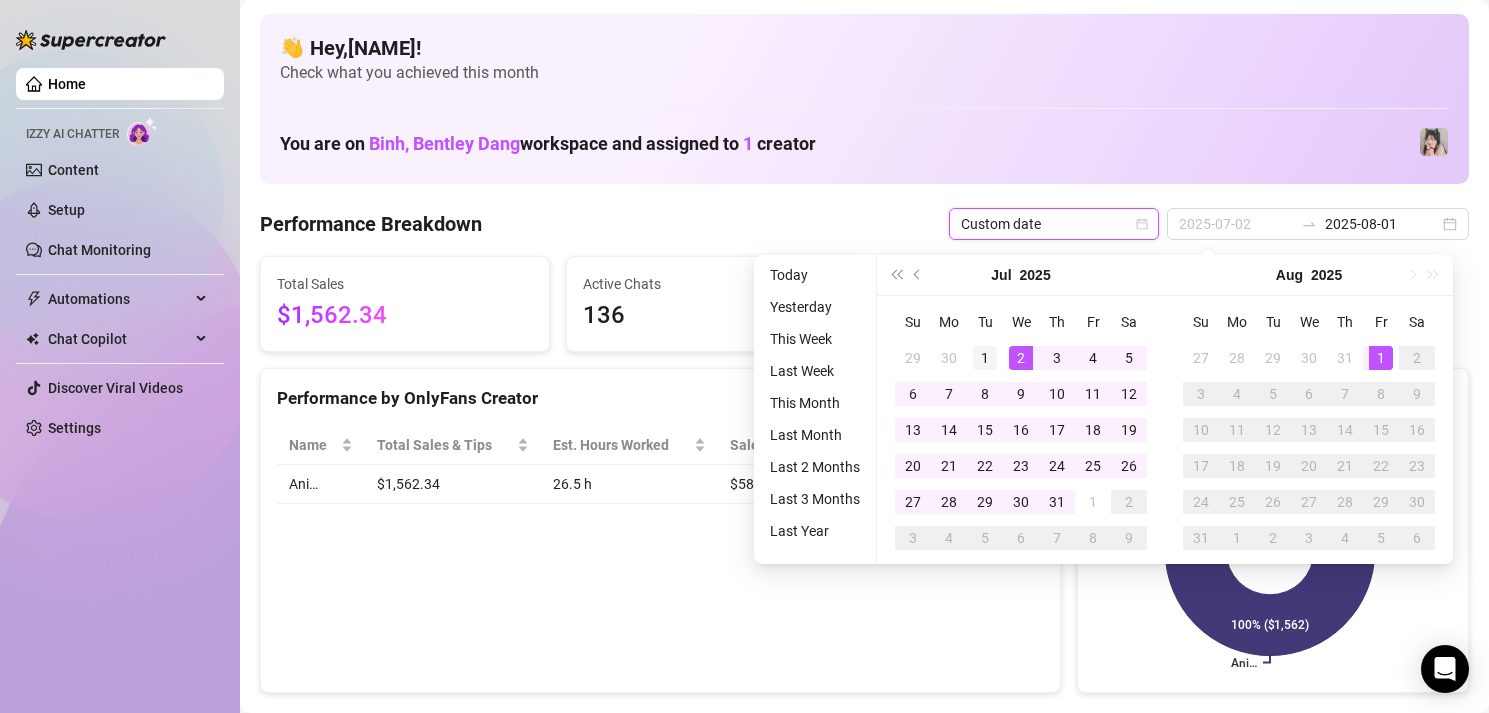 type on "2025-07-01" 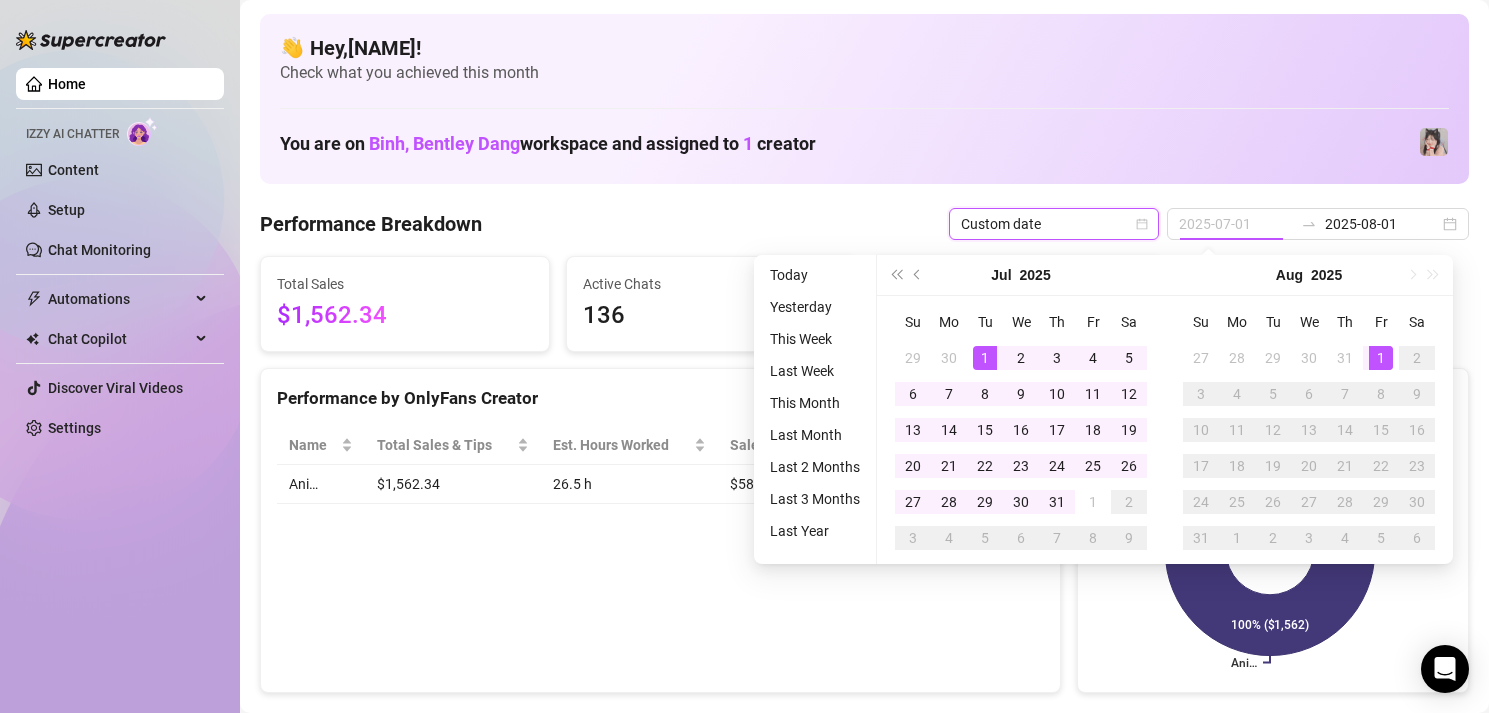 click on "1" at bounding box center [985, 358] 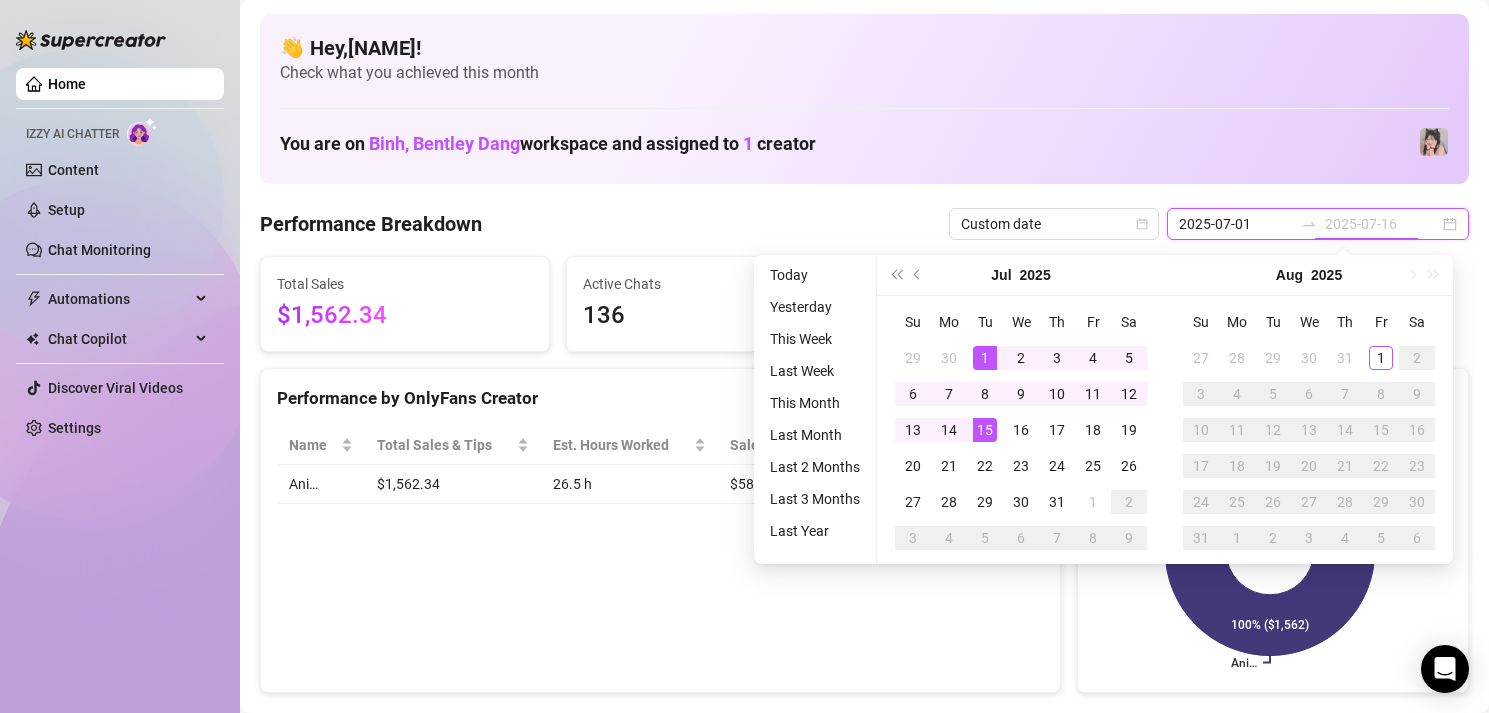 type on "2025-07-15" 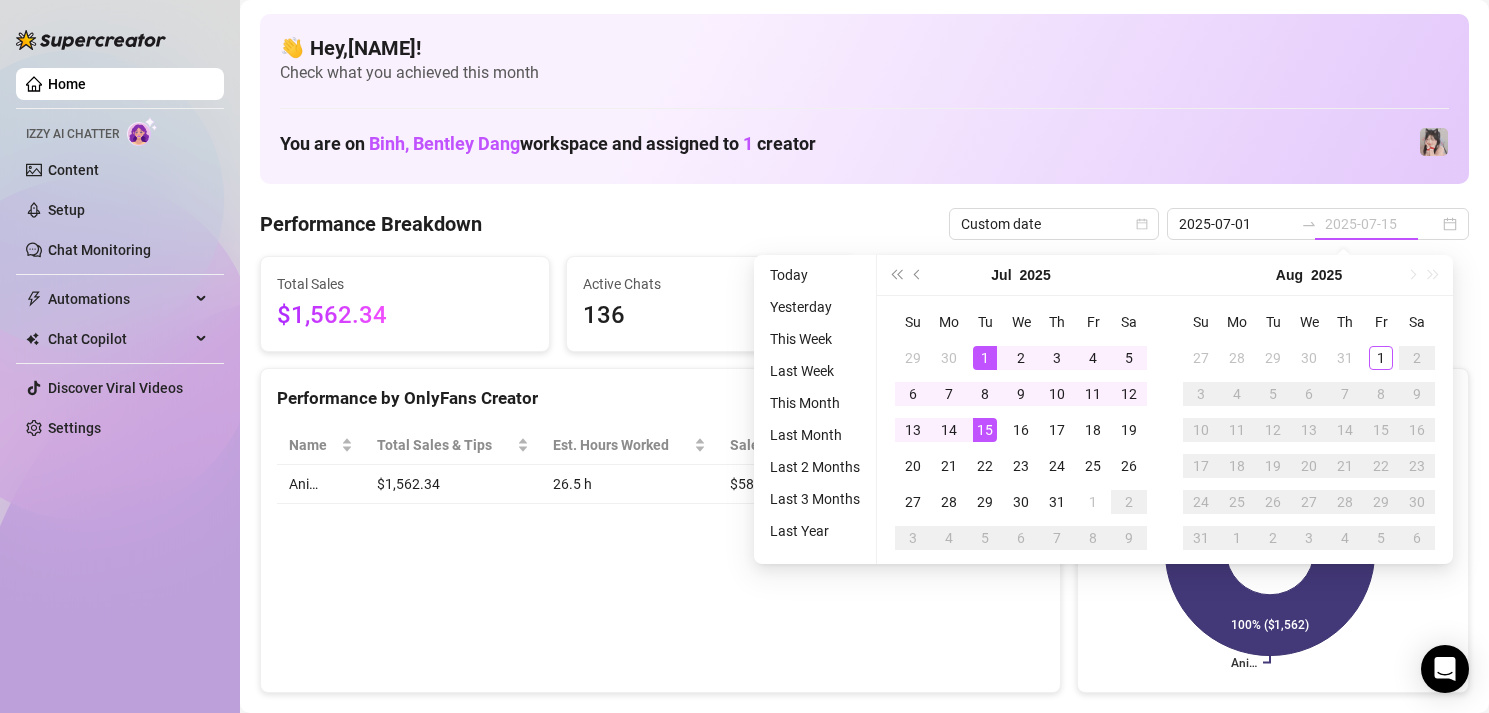 click on "15" at bounding box center (985, 430) 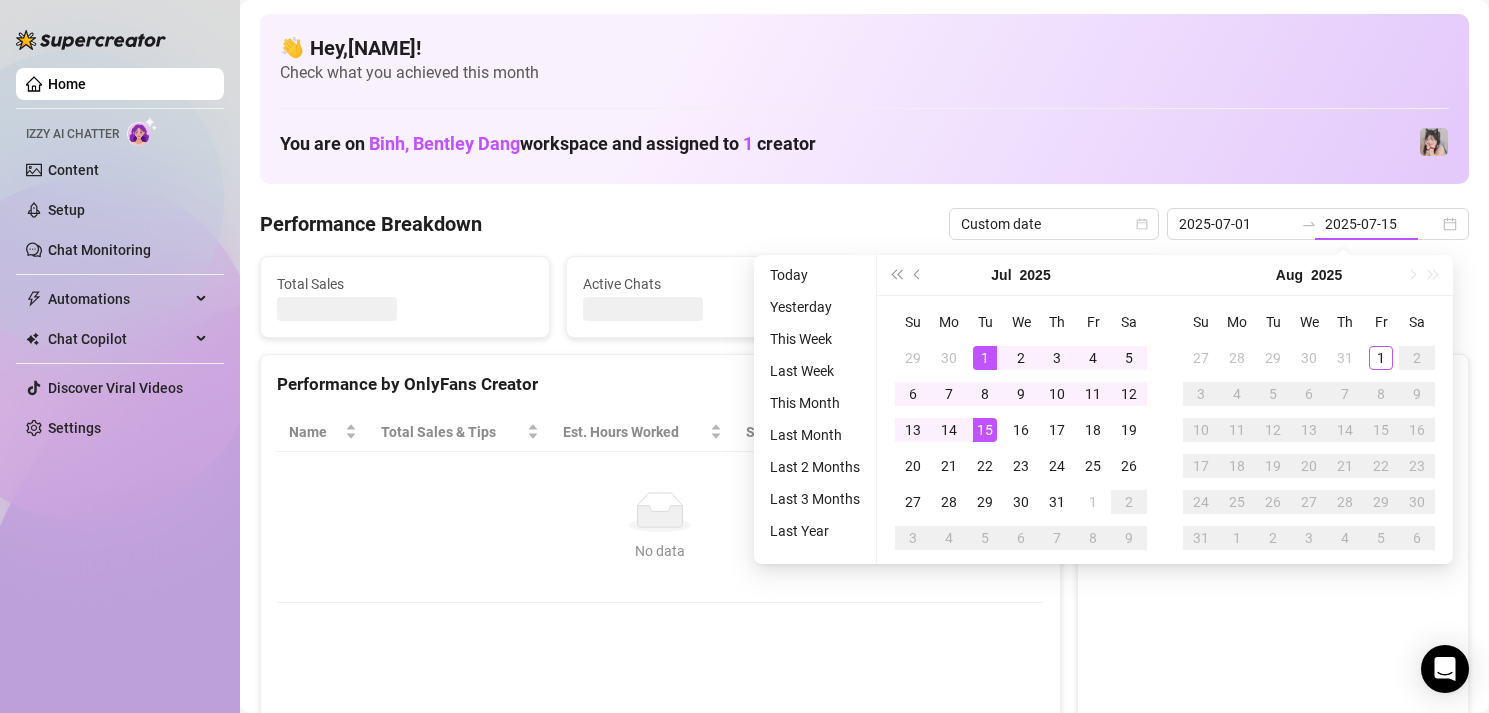 type on "2025-07-01" 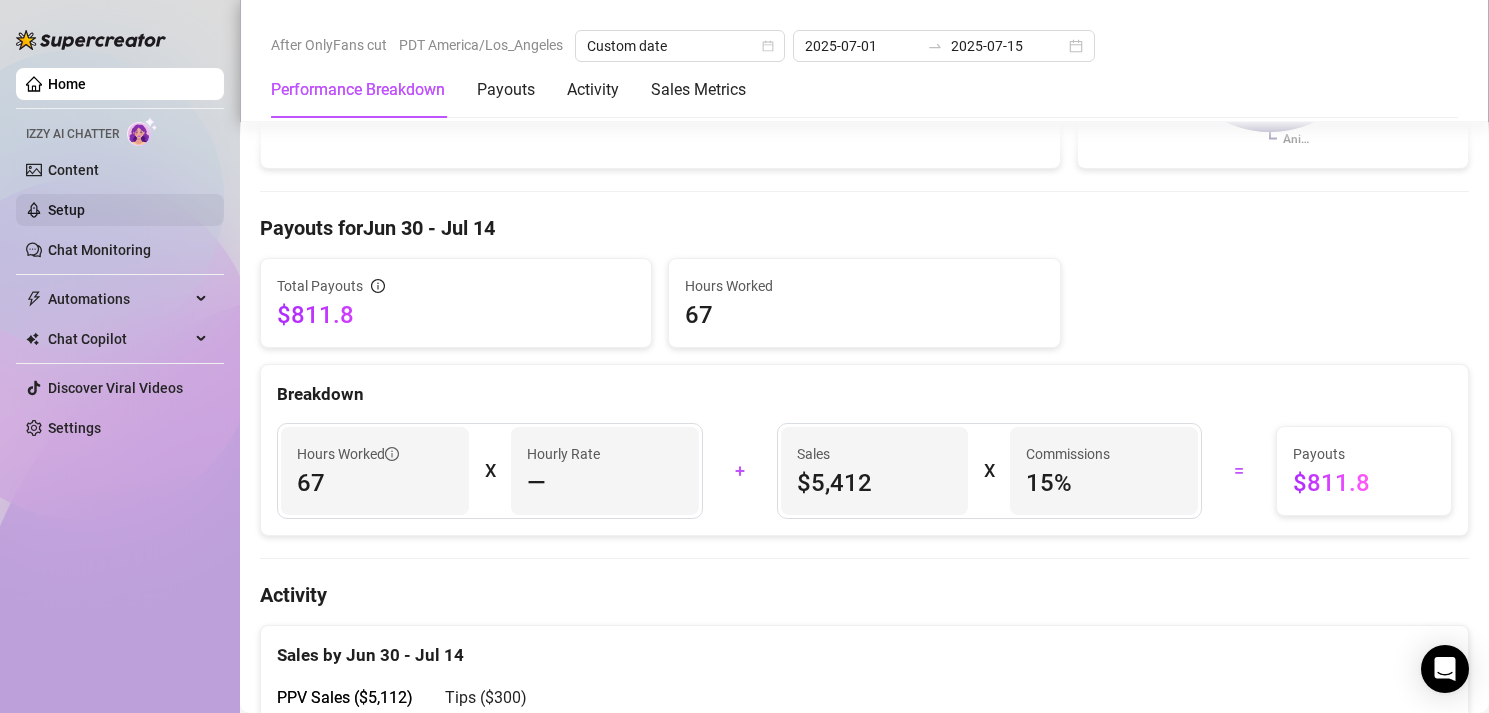 scroll, scrollTop: 500, scrollLeft: 0, axis: vertical 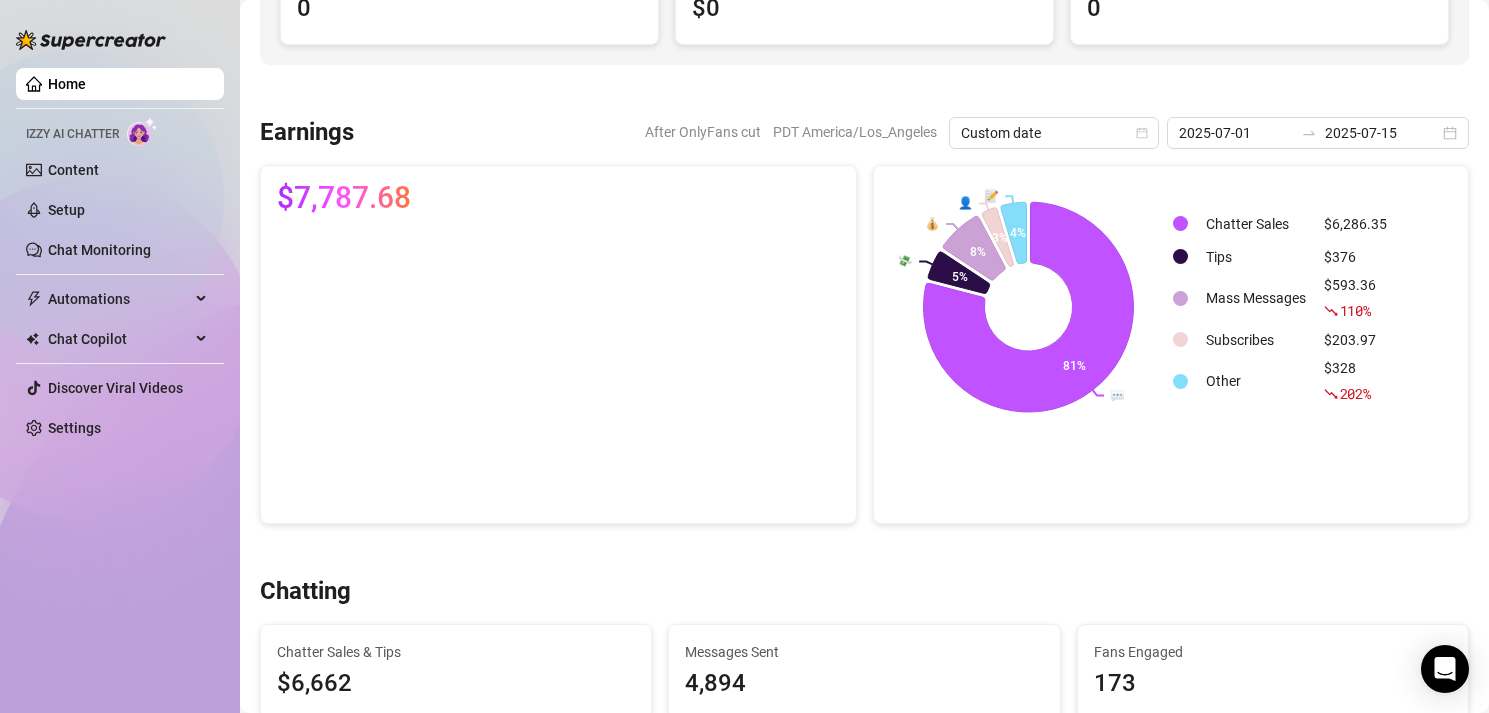 click on "4,894" at bounding box center [864, 684] 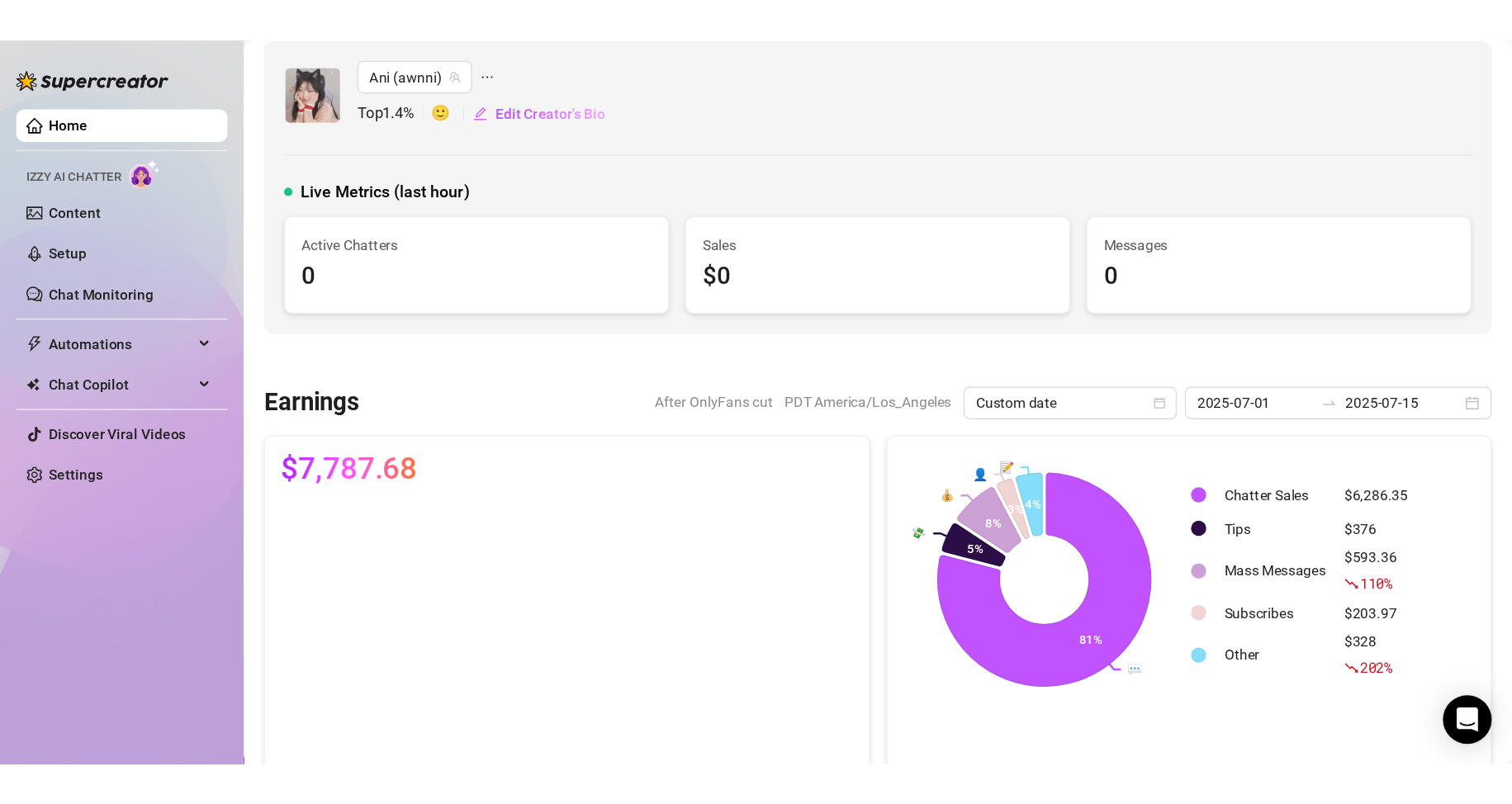 scroll, scrollTop: 0, scrollLeft: 0, axis: both 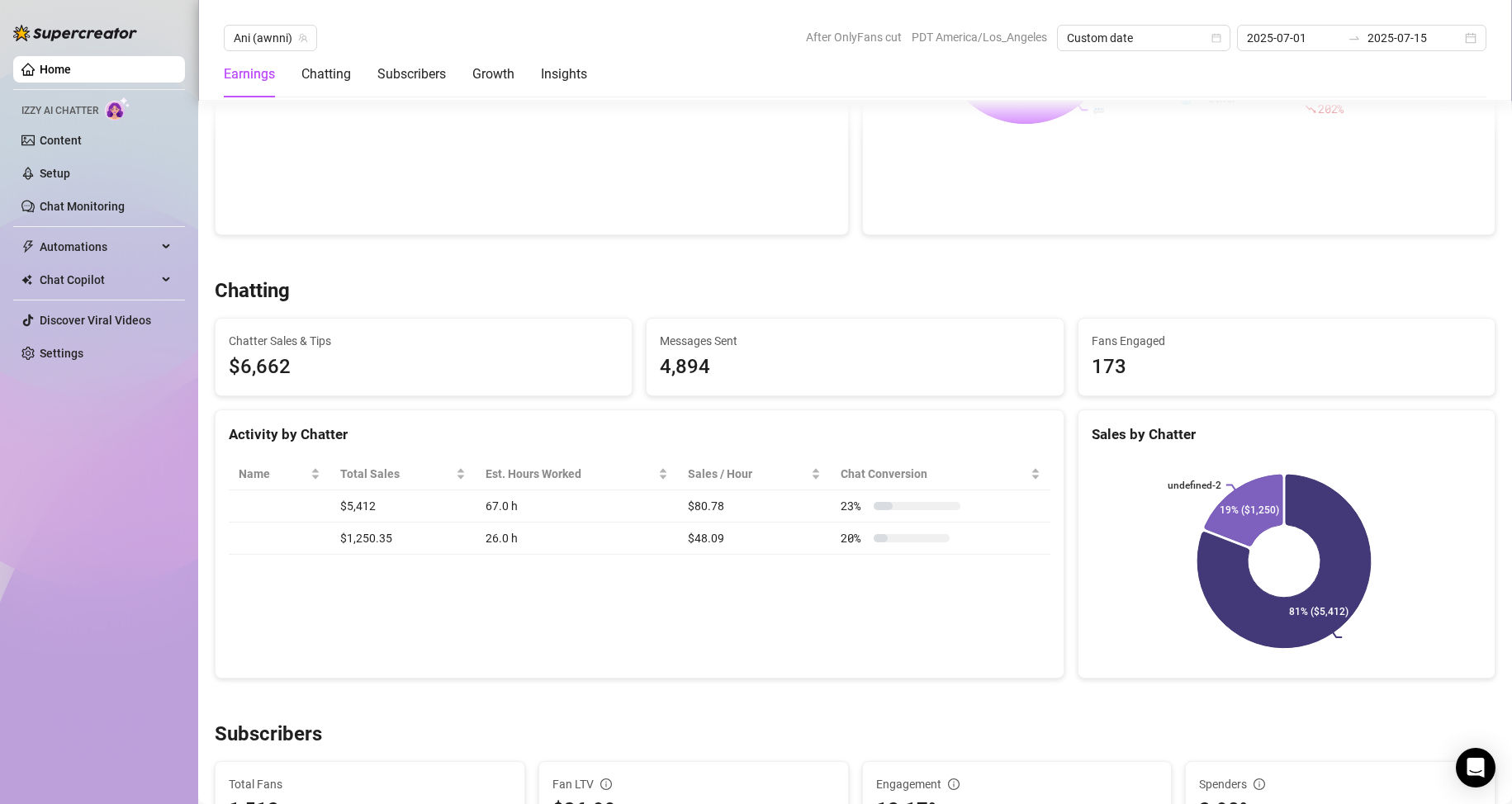 click on "Name" at bounding box center (279, 474) 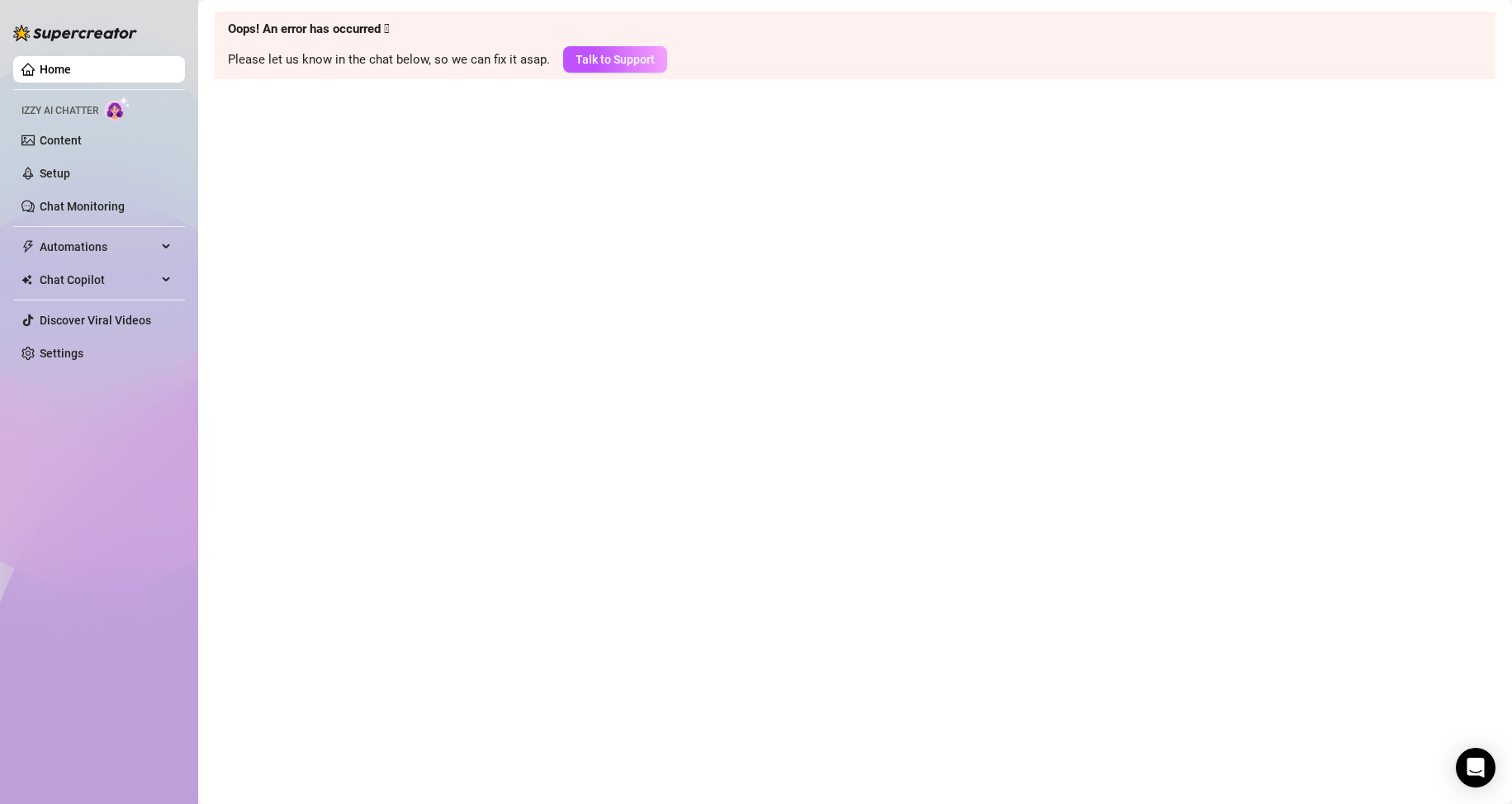 scroll, scrollTop: 0, scrollLeft: 0, axis: both 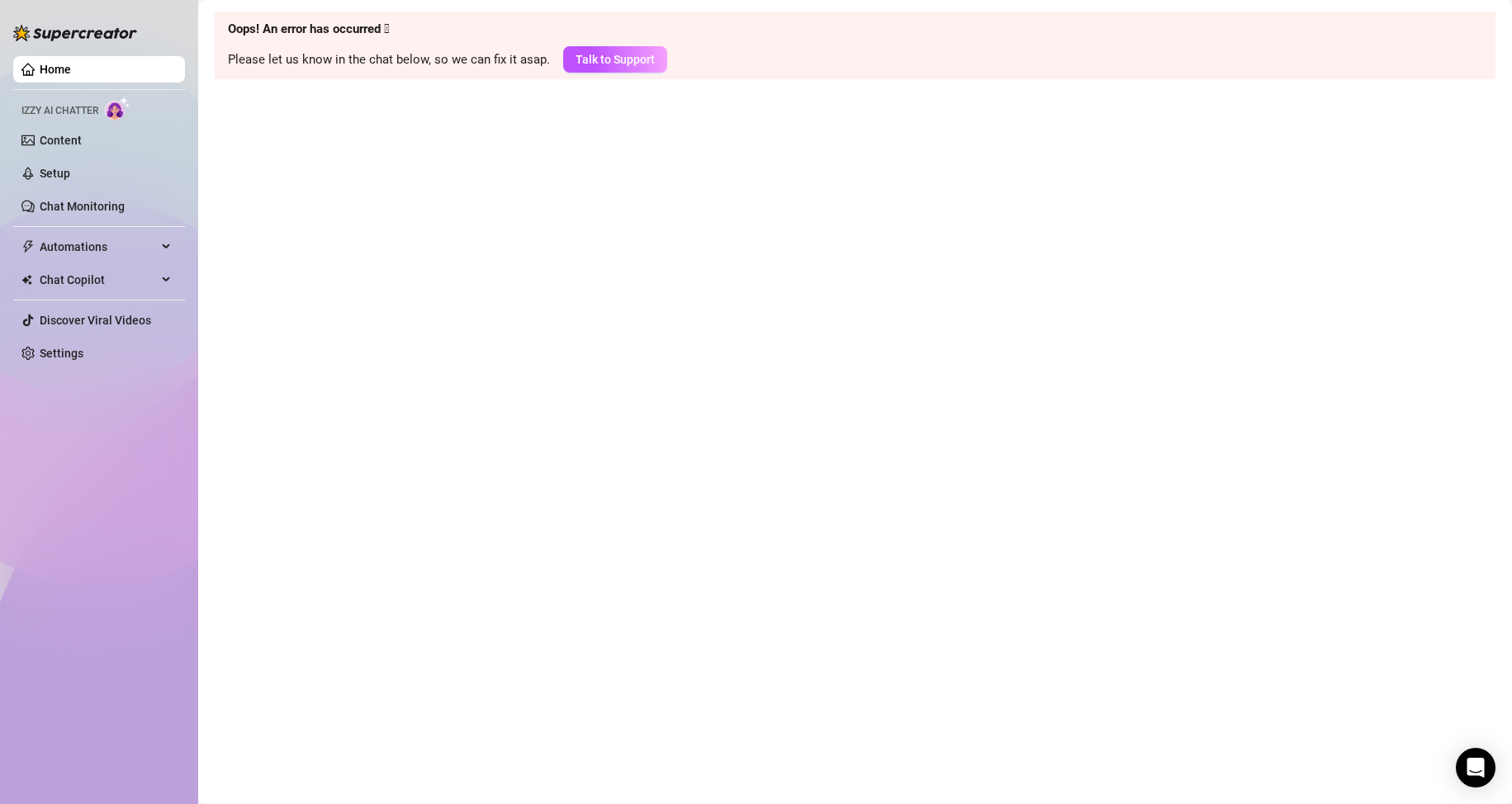 click on "Home" at bounding box center [55, 69] 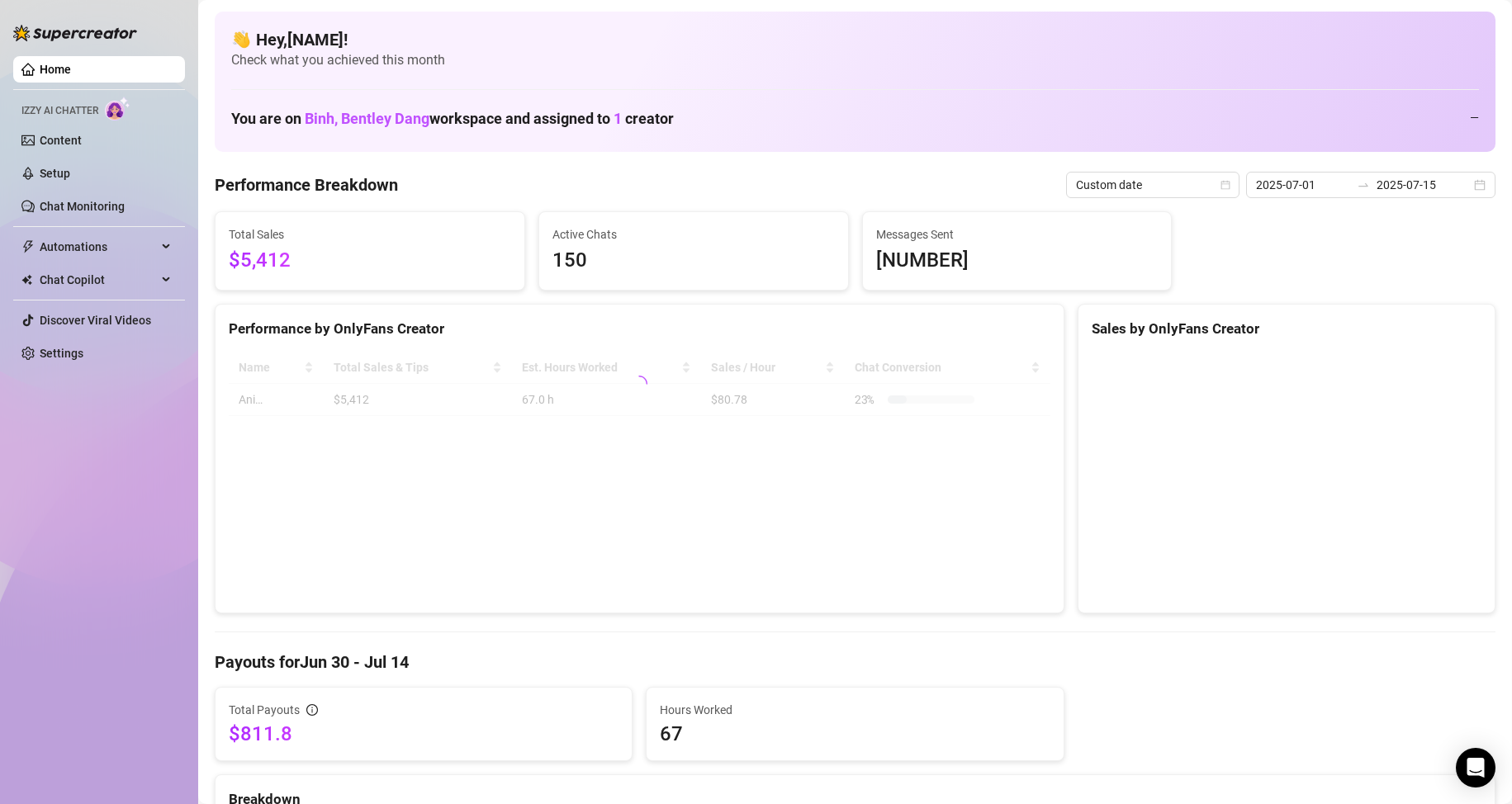 click on "👋 Hey,  [NAME] ! Check what you achieved this month You are on   [NAME], [NAME] workspace and assigned to   1   creator — Performance Breakdown Custom date [DATE] [DATE] Total Sales [AMOUNT] Active Chats 150 Messages Sent 3746 Performance by OnlyFans Creator Name Total Sales & Tips Est. Hours Worked Sales / Hour Chat Conversion Ani… [AMOUNT] 67.0 h [AMOUNT] 23 % Sales by OnlyFans Creator Payouts for  [MONTH] [NUMBER] - [MONTH] [NUMBER] Total Payouts [AMOUNT] Hours Worked 67 Breakdown Hours Worked 67 X Hourly Rate — + Sales [AMOUNT] X Commissions 15 % = Payouts [AMOUNT] Activity Sales by [MONTH] [NUMBER] - [MONTH] [NUMBER] PPV Sales ( [AMOUNT] ) Tips ( [AMOUNT] ) Engagement by [MONTH] [NUMBER] - [MONTH] [NUMBER] Messages Sent Fans Engaged With Est. Hours Worked Messages Breakdown Last 24 hours Messages PPVs Account Message Media Price When Sent When Purchased — :P Free [MONTH] [NUMBER], [NUMBER] [TIME] — View Chat — okay come help me :3 Free [MONTH] [NUMBER], [NUMBER] [TIME] — View Chat — 🙈 Free [MONTH] [NUMBER], [NUMBER] [TIME] — hehe u know im always down :3 Free [MONTH] [NUMBER], [NUMBER] [TIME] —" at bounding box center (855, 1758) 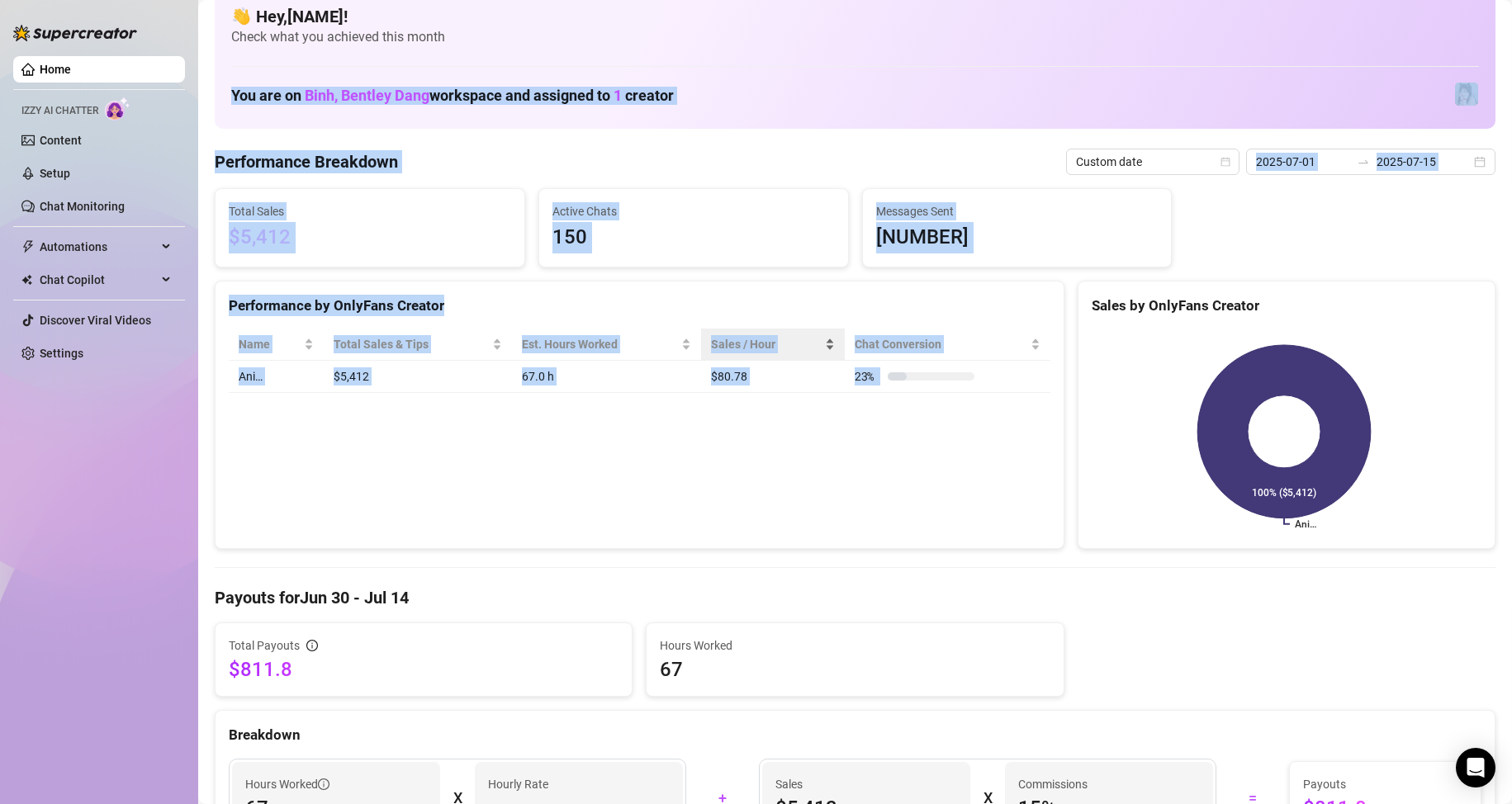 scroll, scrollTop: 0, scrollLeft: 0, axis: both 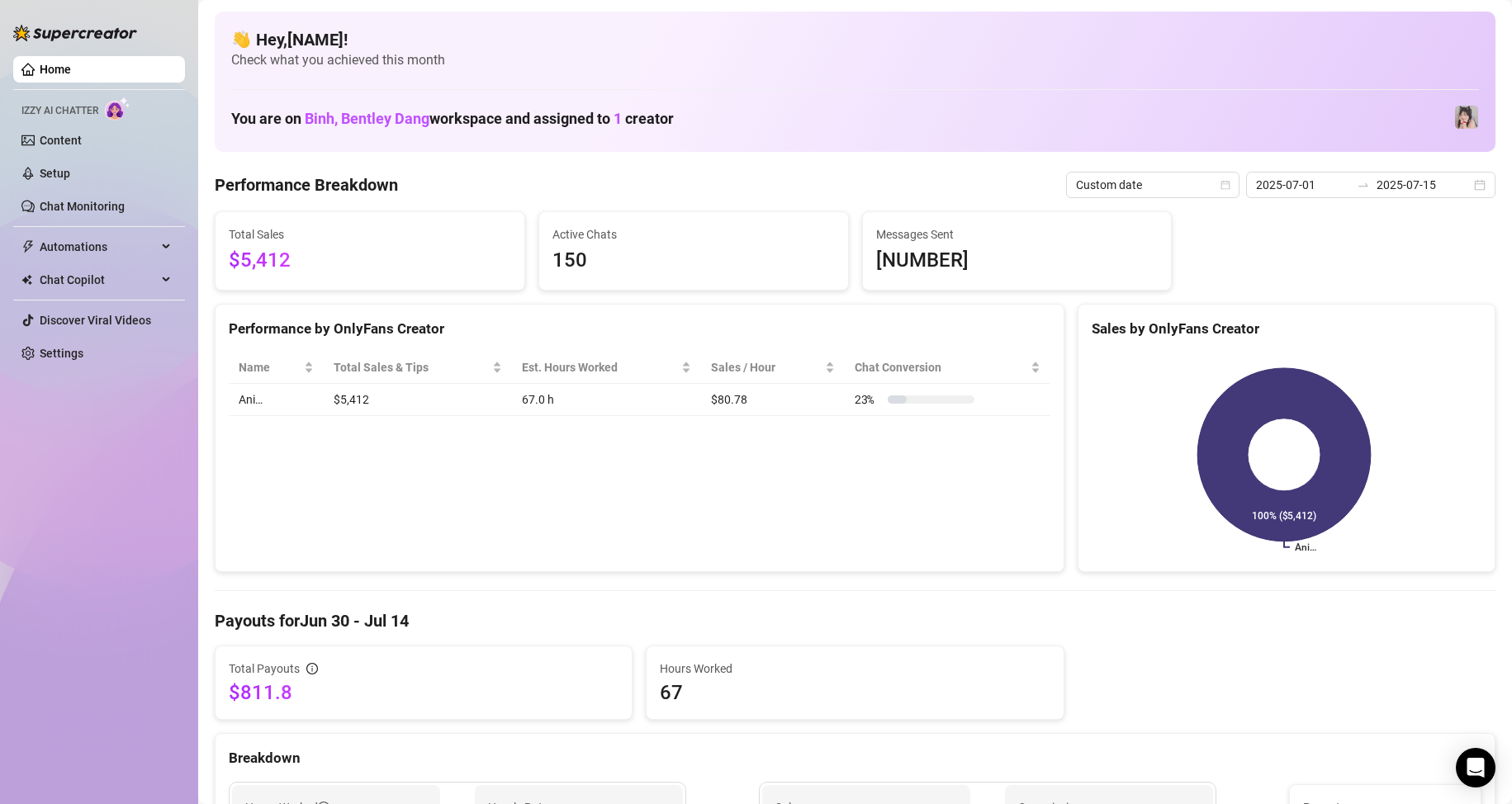 click 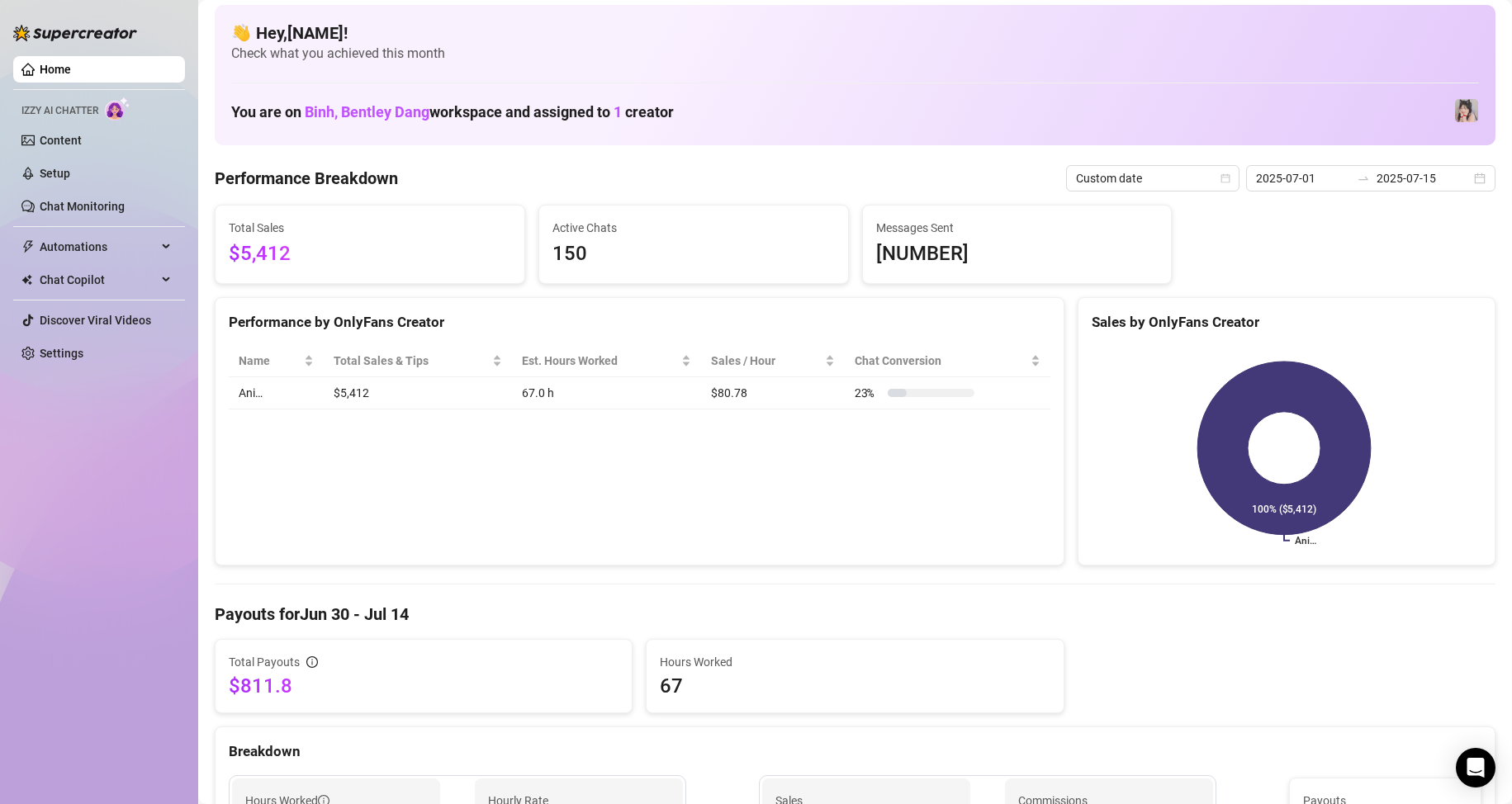 scroll, scrollTop: 0, scrollLeft: 0, axis: both 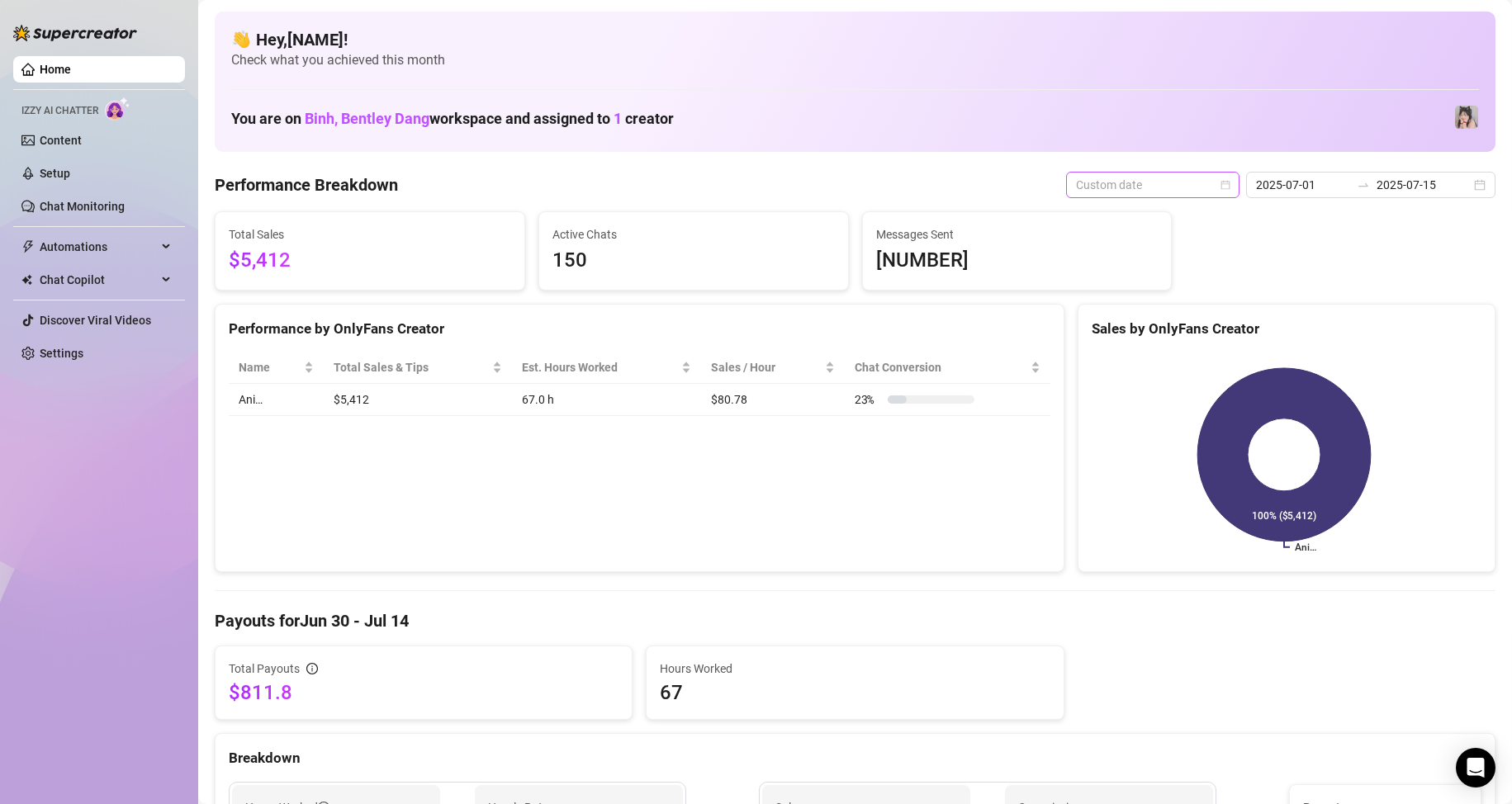 click on "Custom date" at bounding box center [1153, 185] 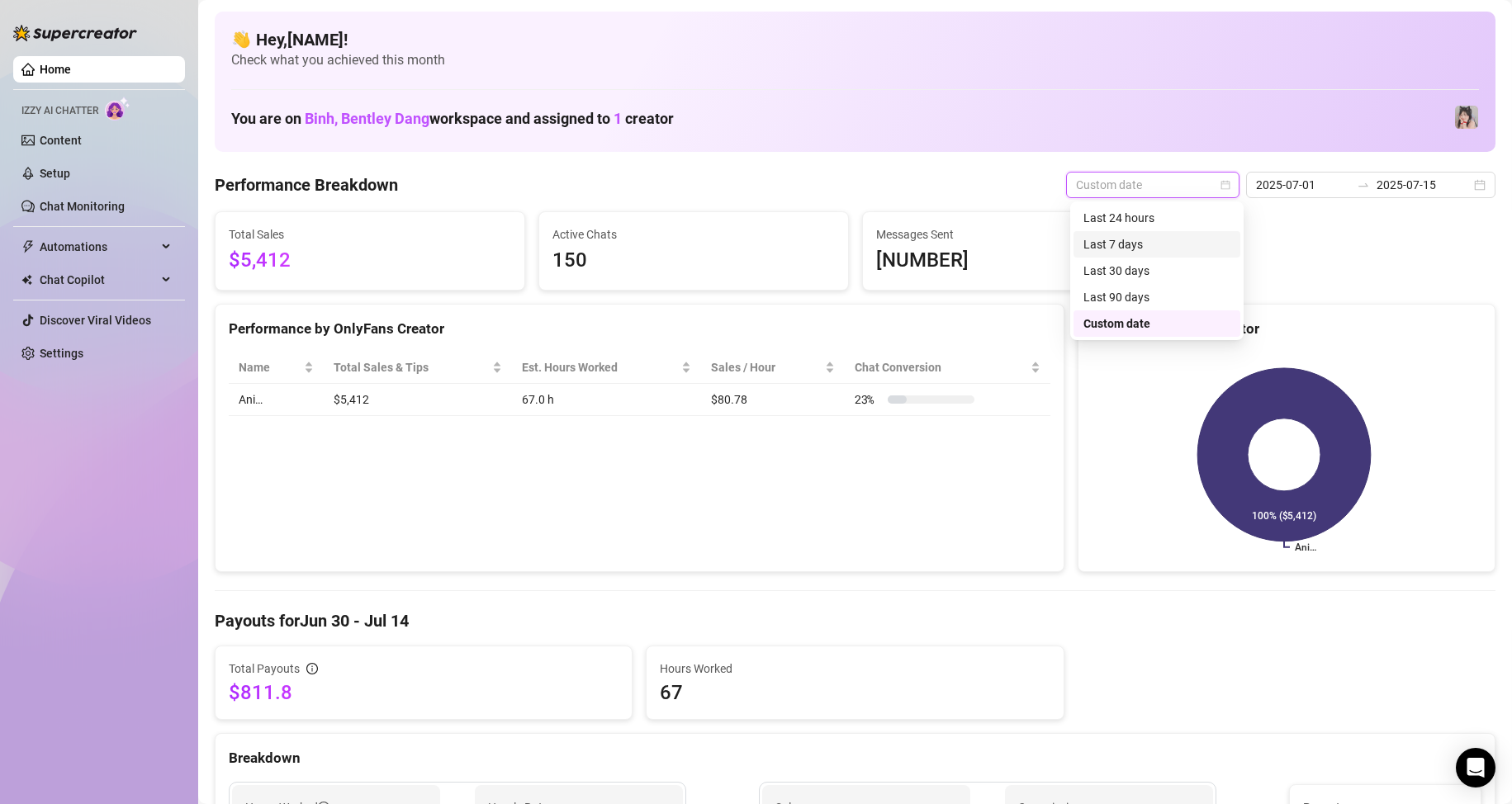 click on "Last 24 hours" at bounding box center (1157, 218) 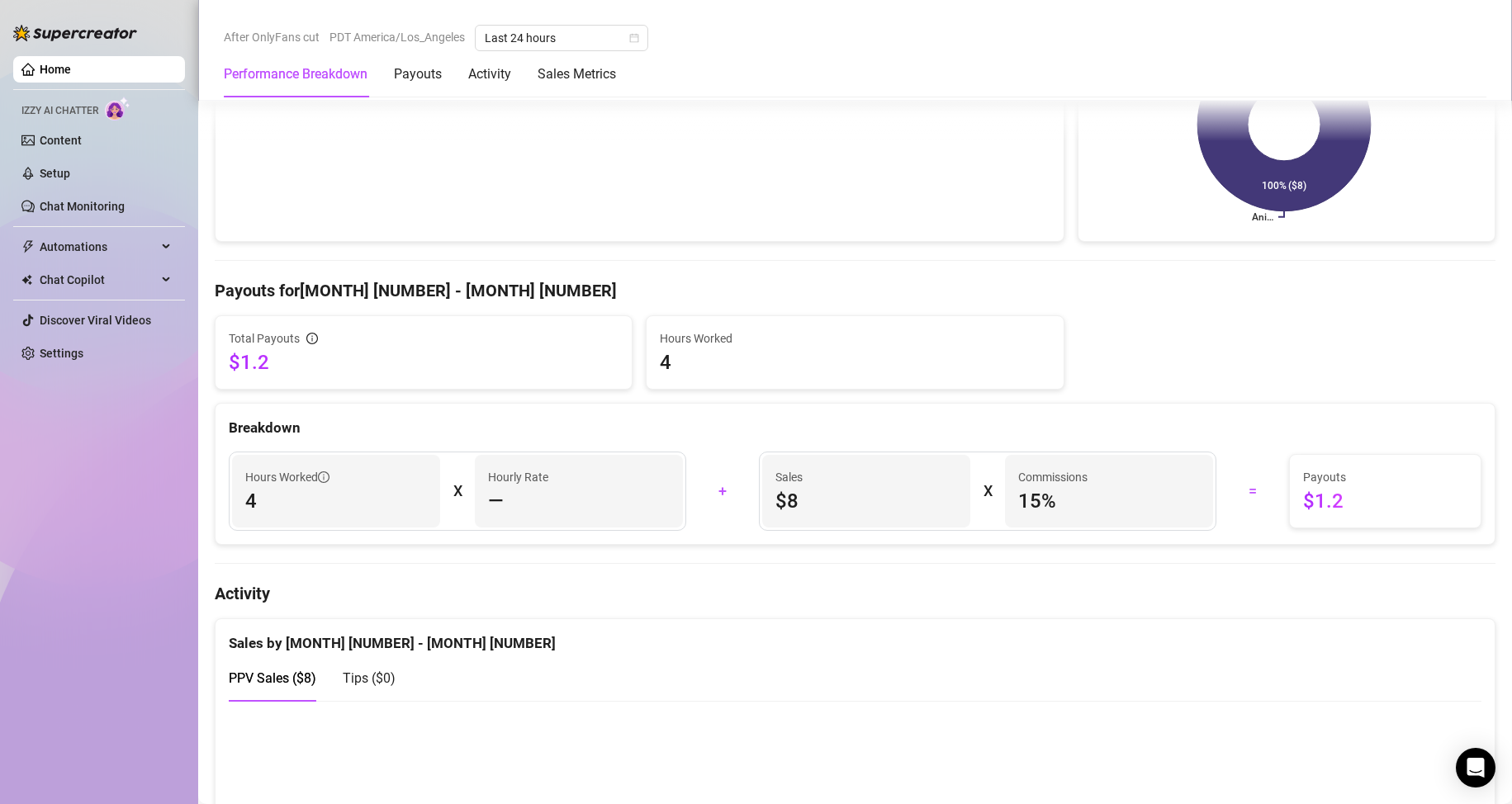 scroll, scrollTop: 341, scrollLeft: 0, axis: vertical 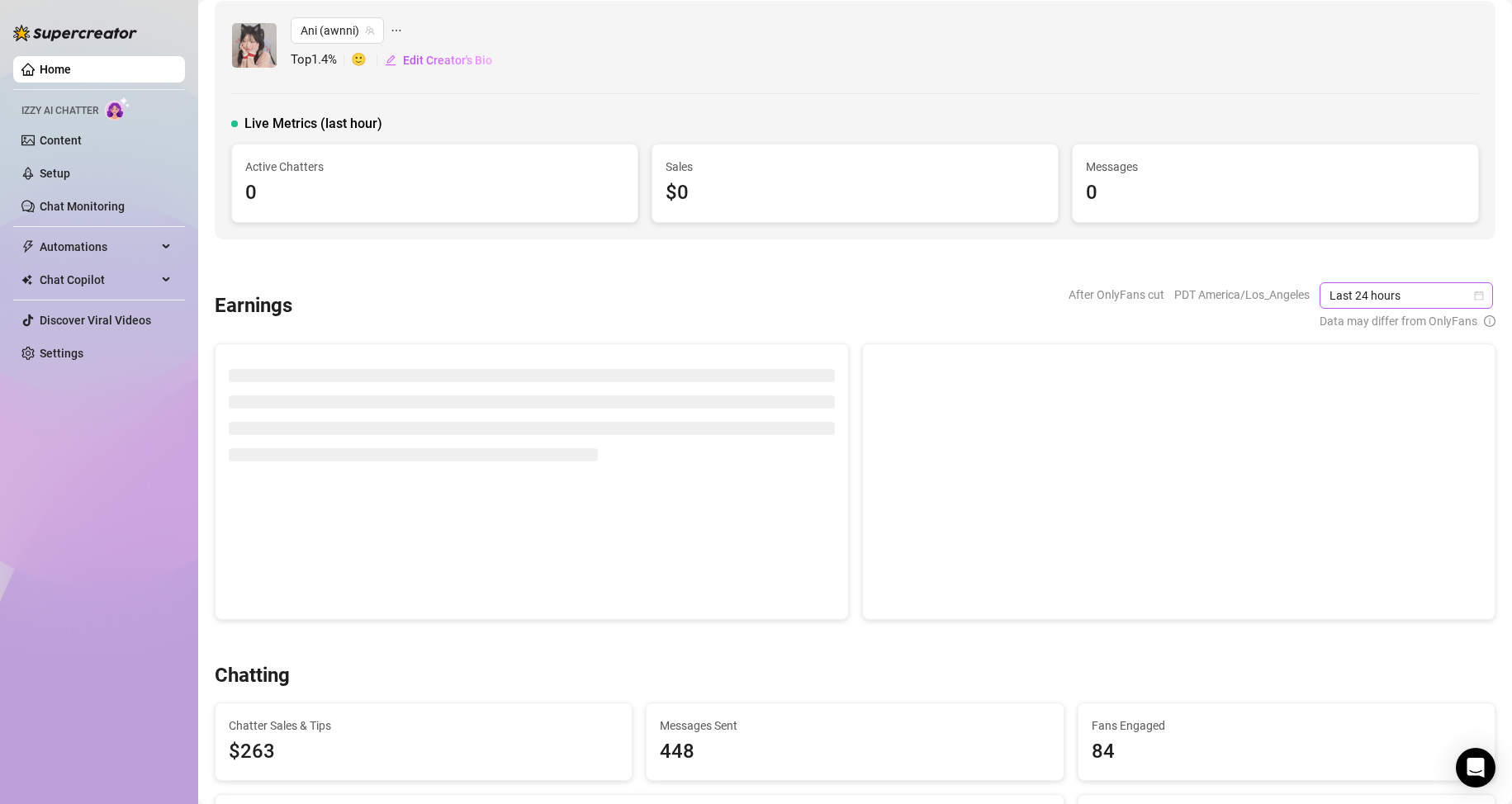 click on "Last 24 hours" at bounding box center (1406, 296) 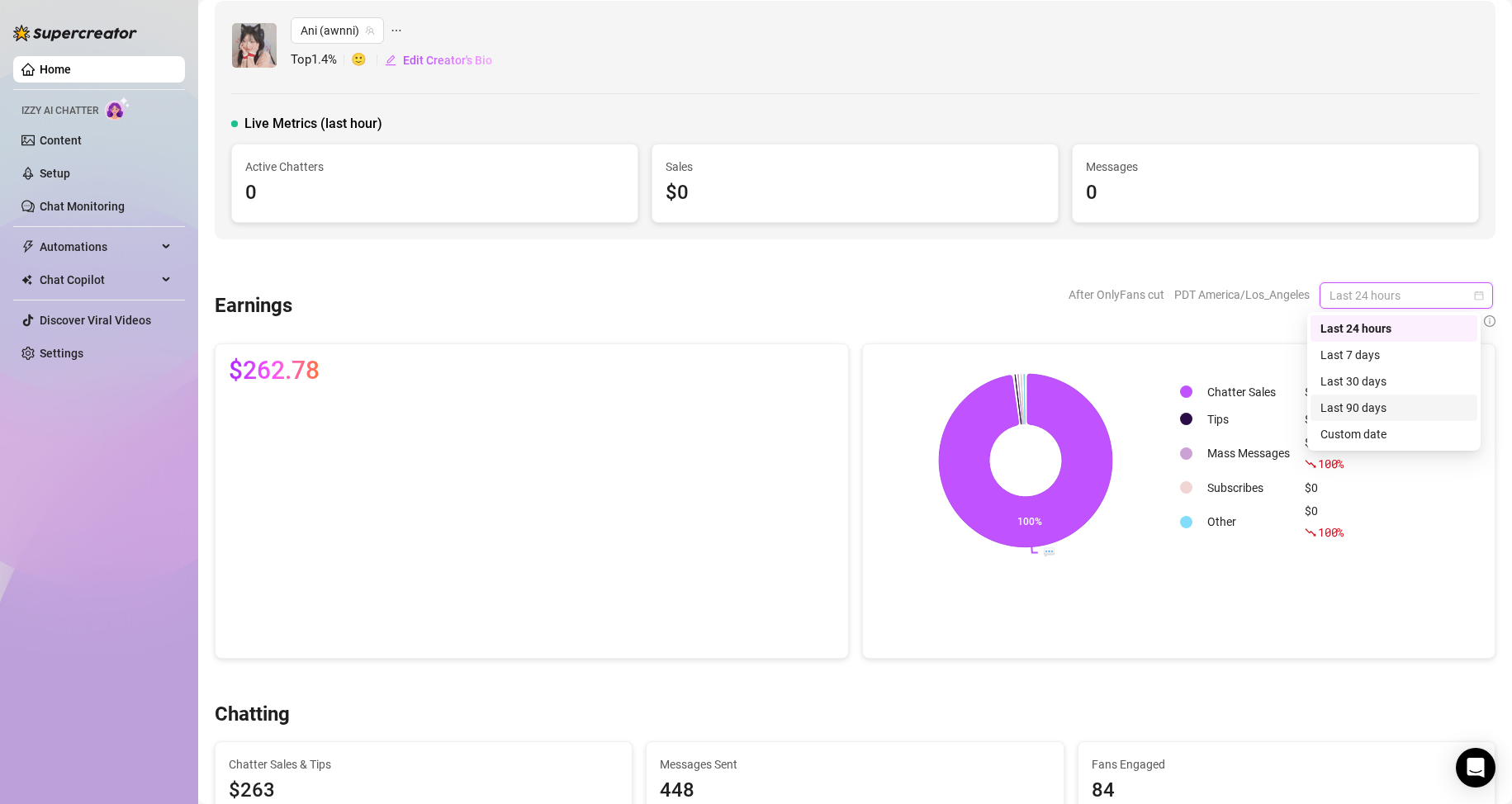 click on "Last 90 days" at bounding box center (1394, 408) 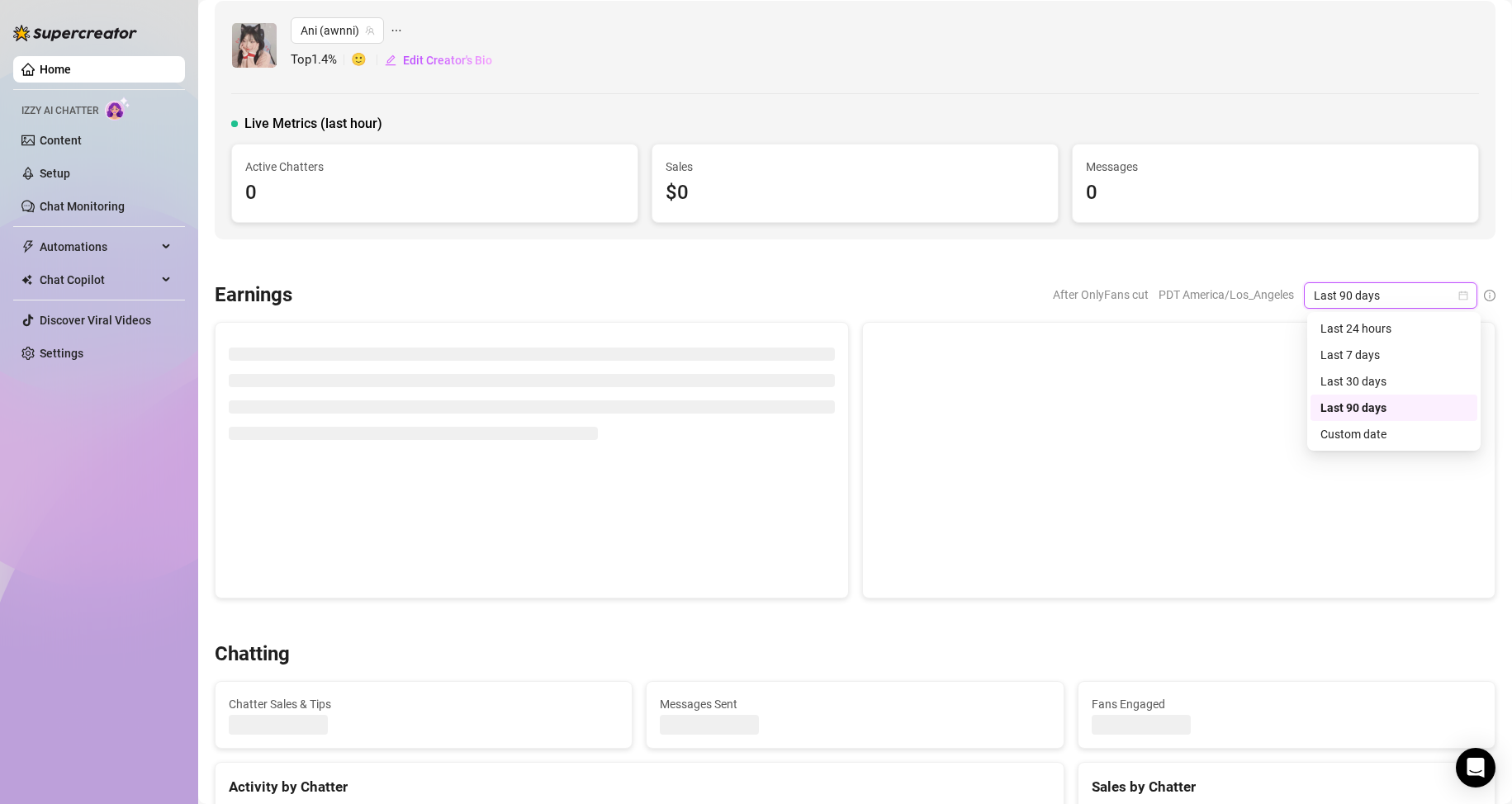 click at bounding box center [1330, 460] 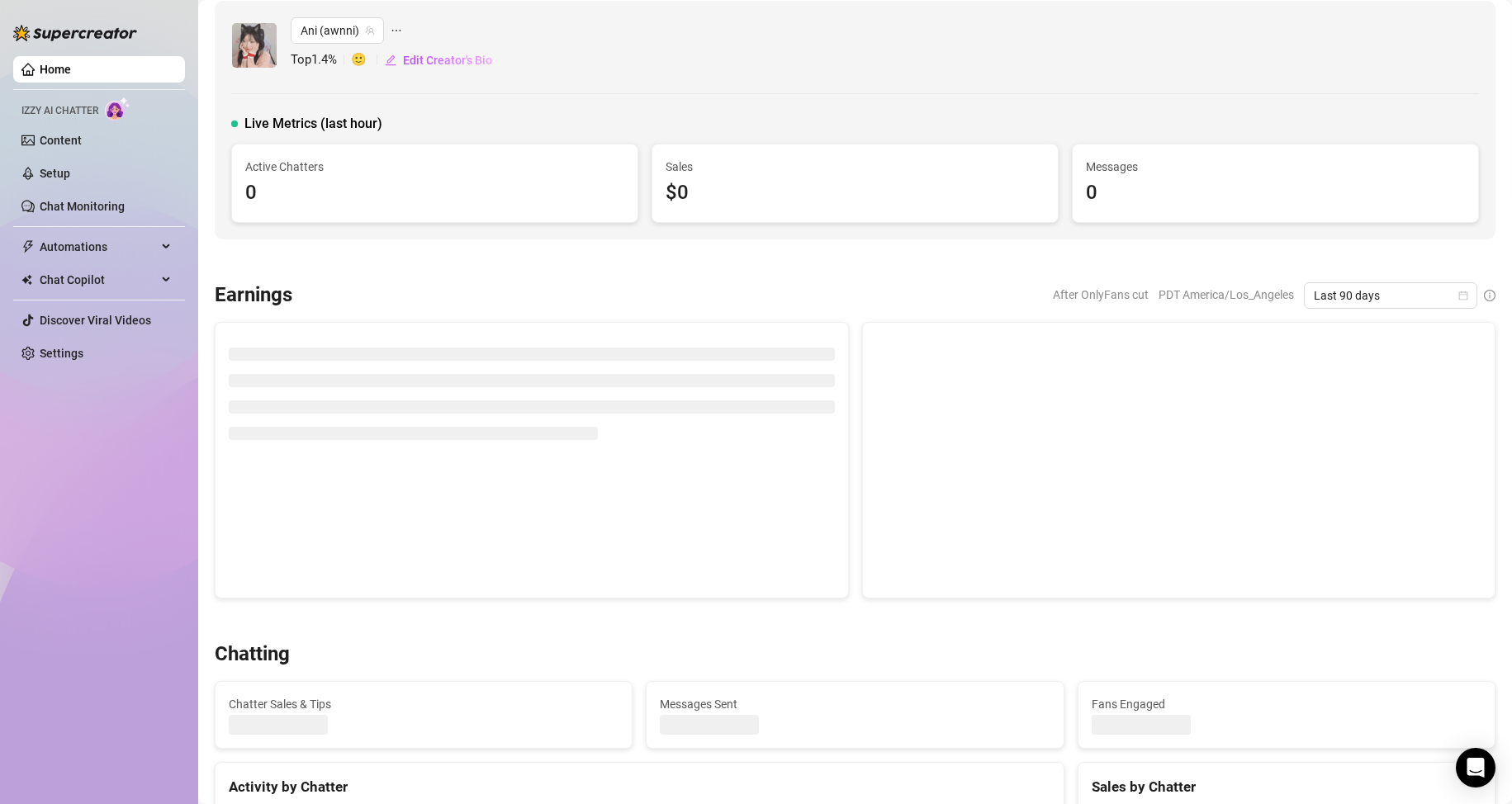 click at bounding box center (855, 261) 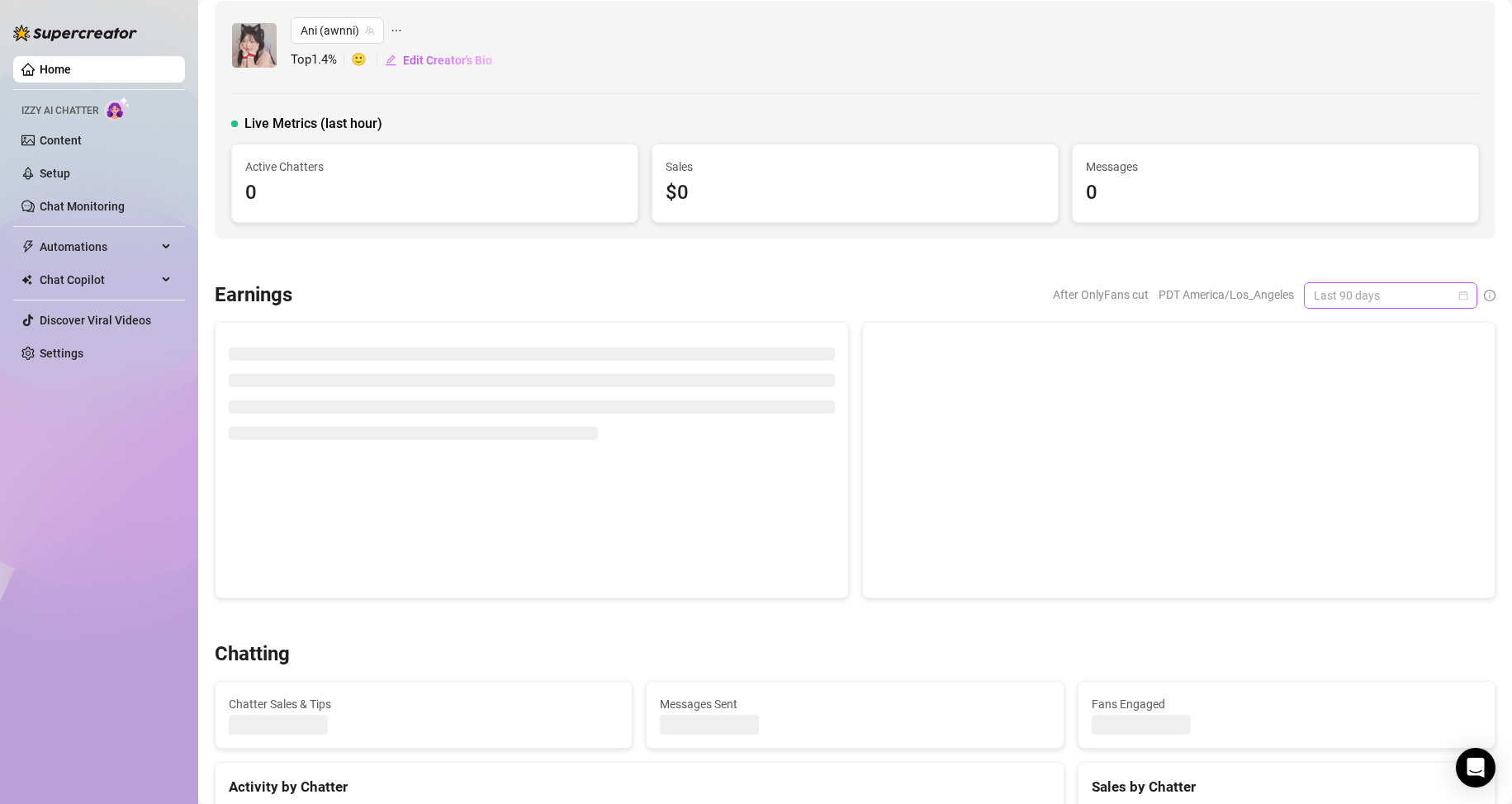 click on "Last 90 days" at bounding box center [1391, 296] 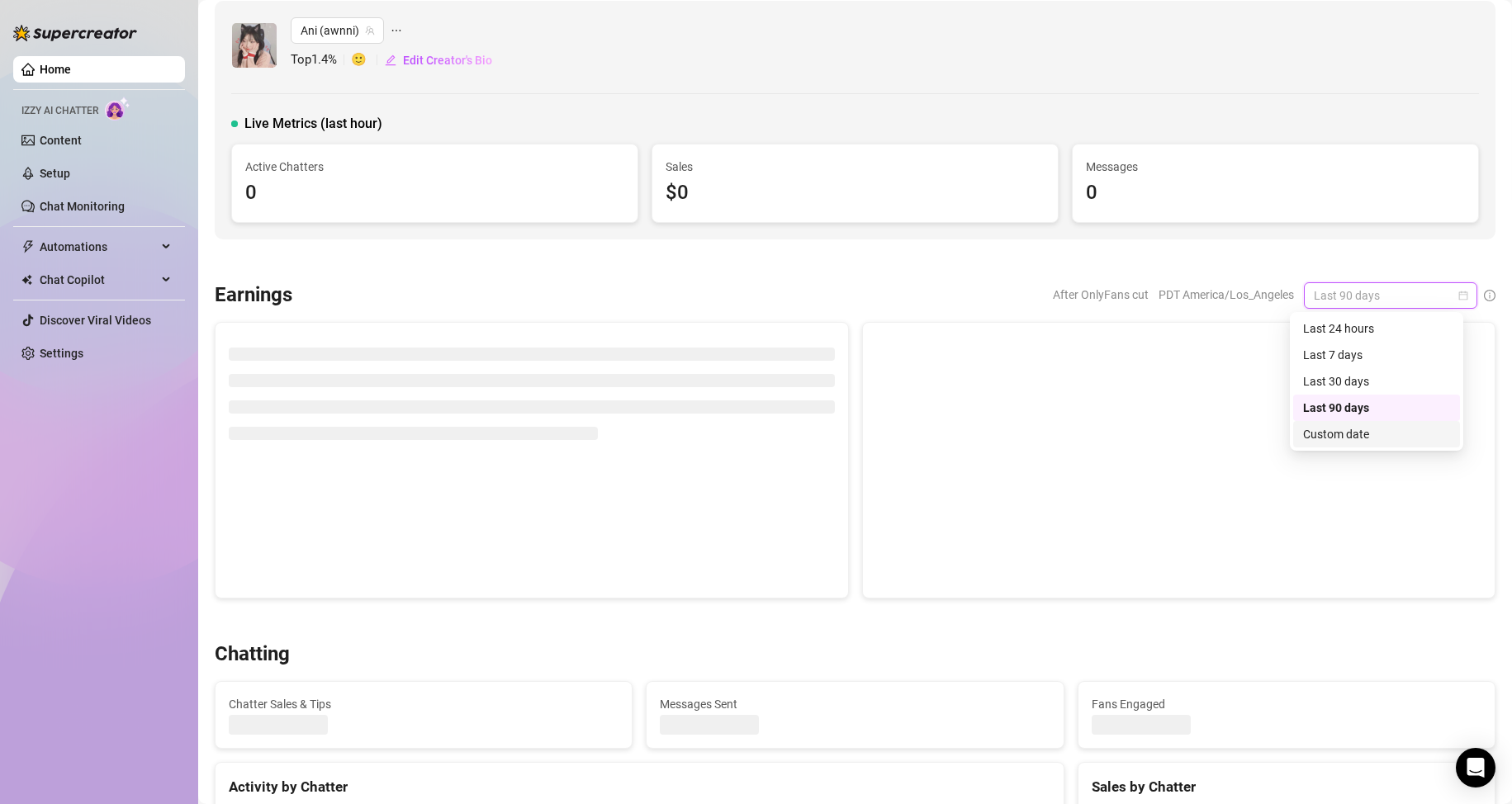 click on "Custom date" at bounding box center [1377, 434] 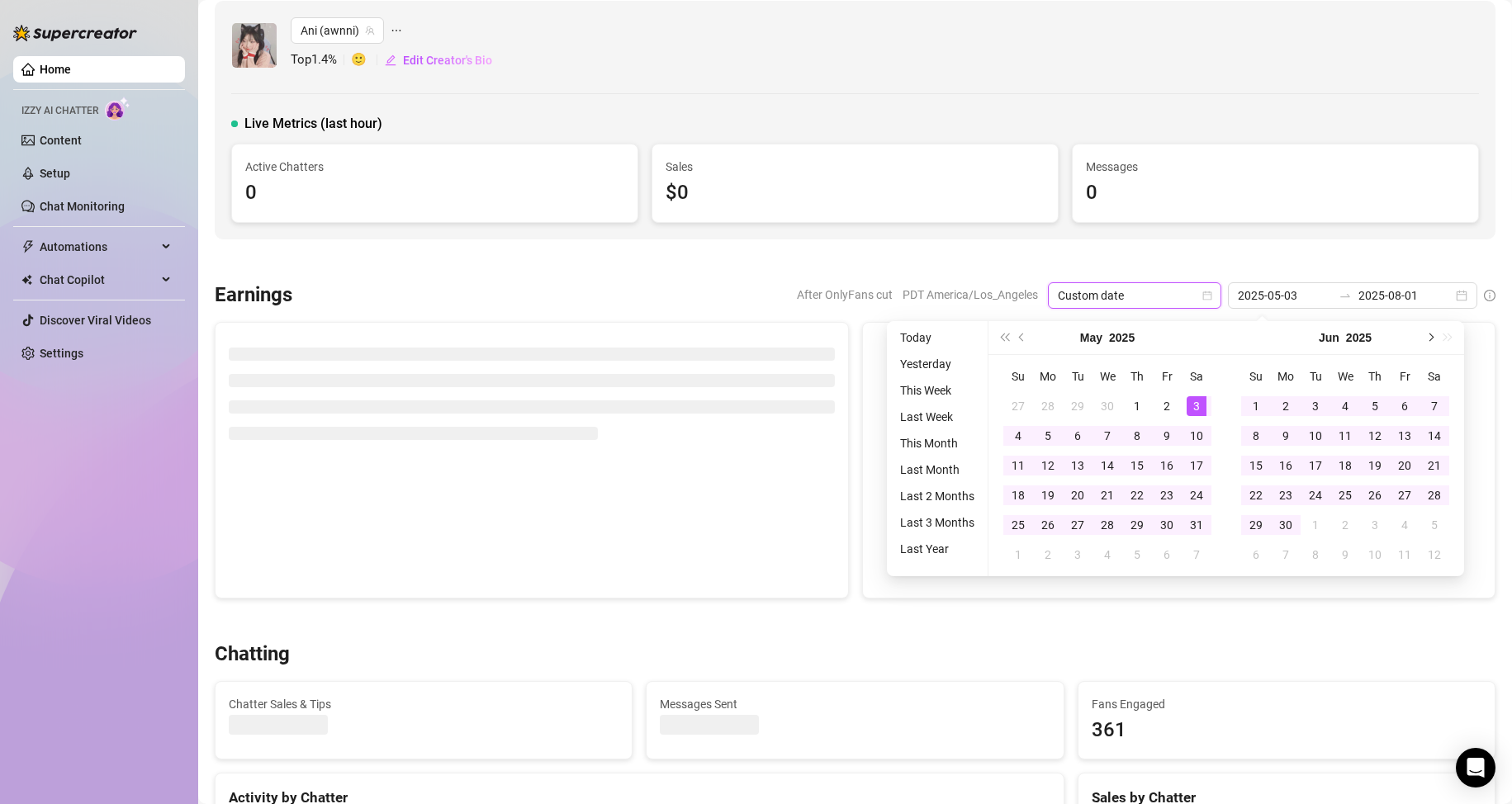 click at bounding box center (1429, 338) 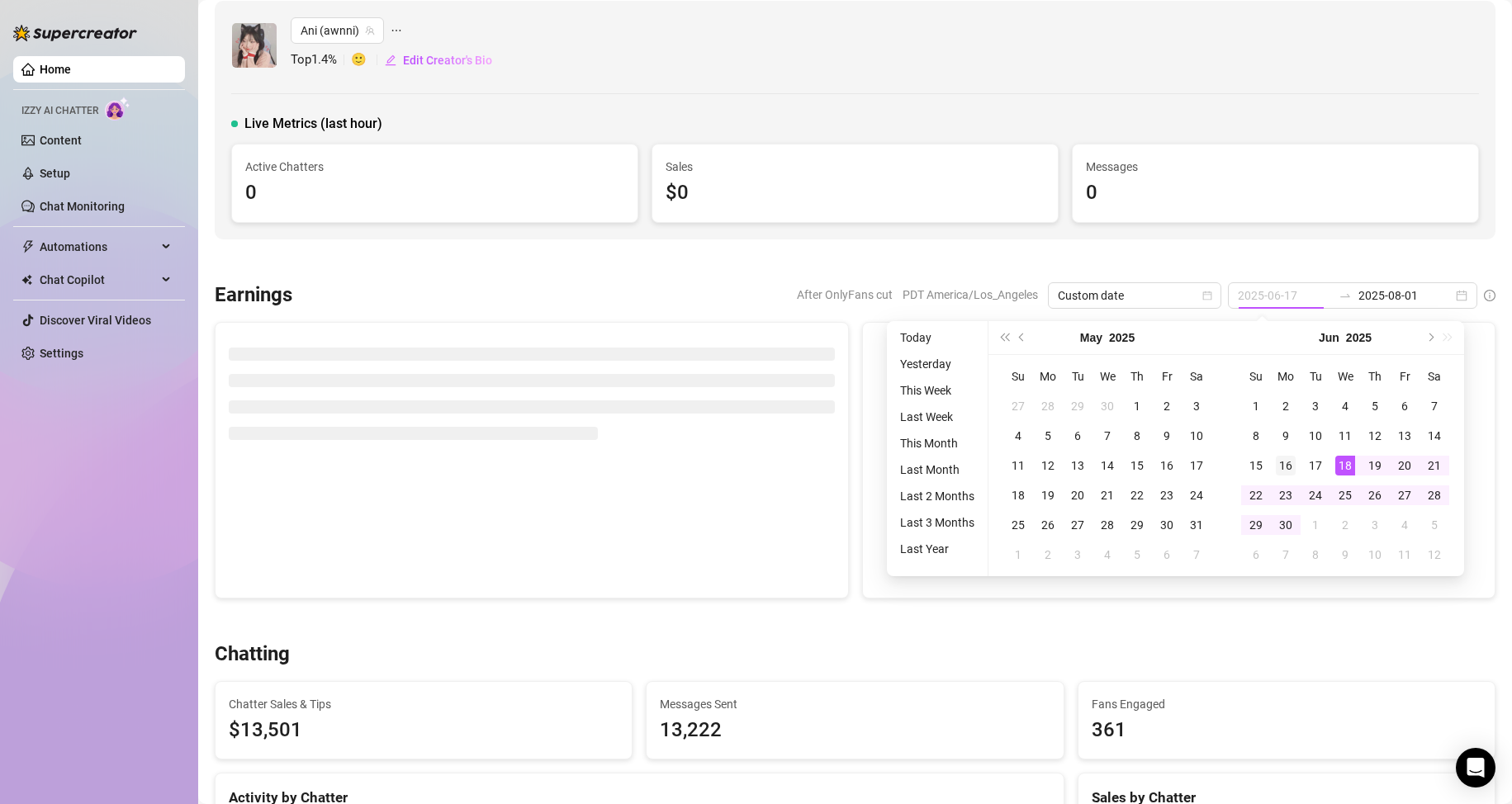 type on "[DATE]" 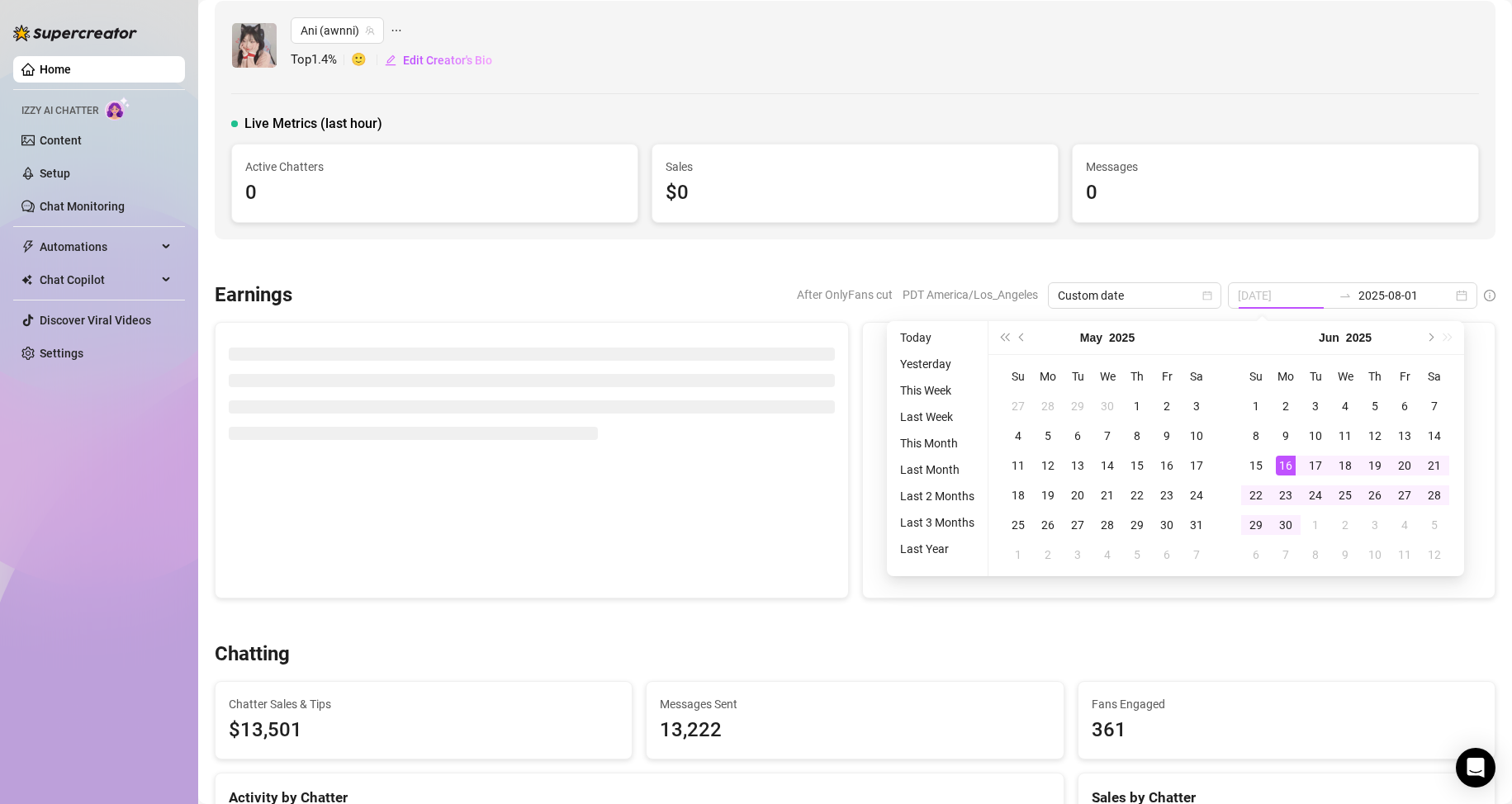 click on "16" at bounding box center (1286, 466) 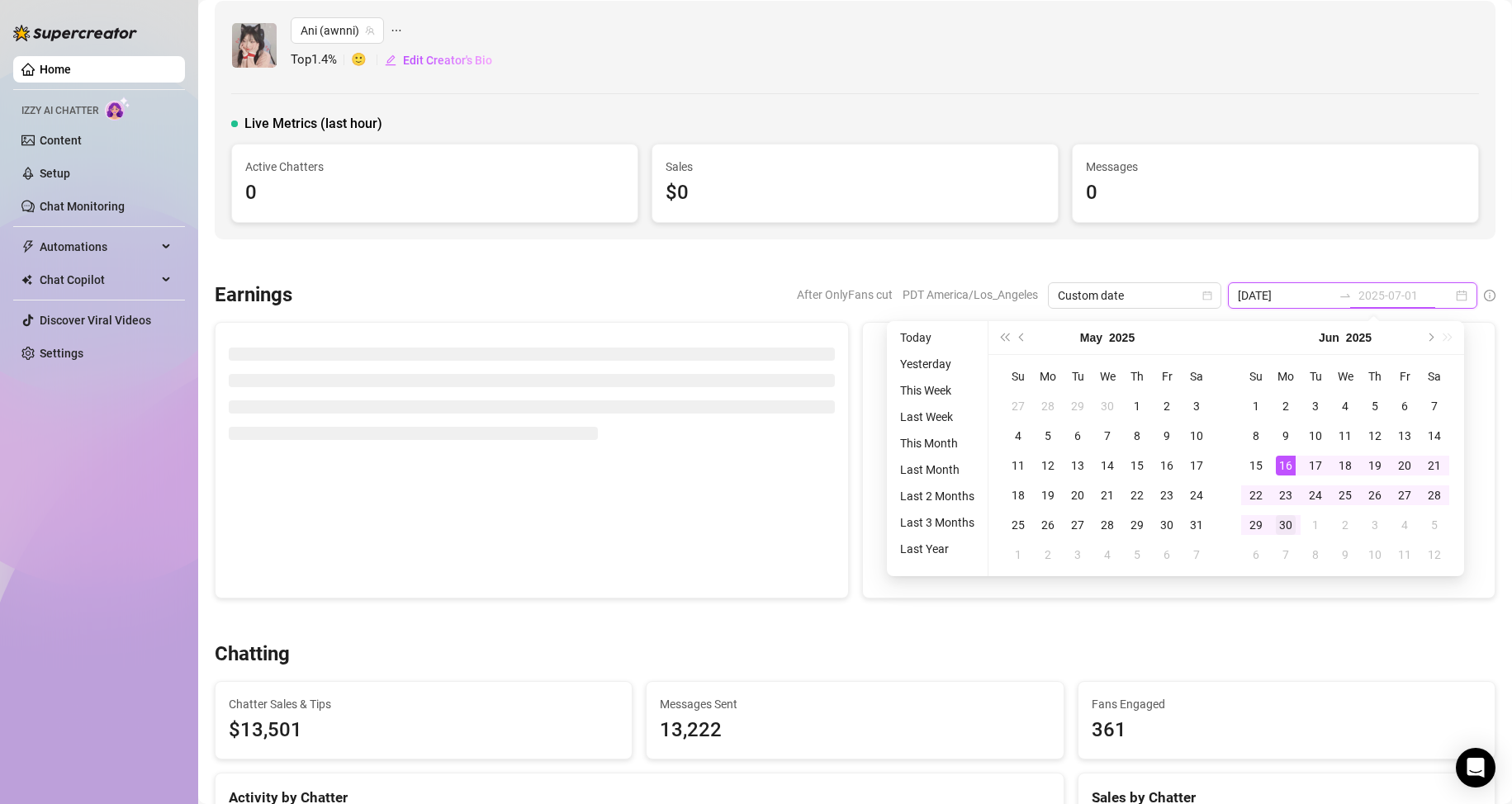 type on "2025-06-30" 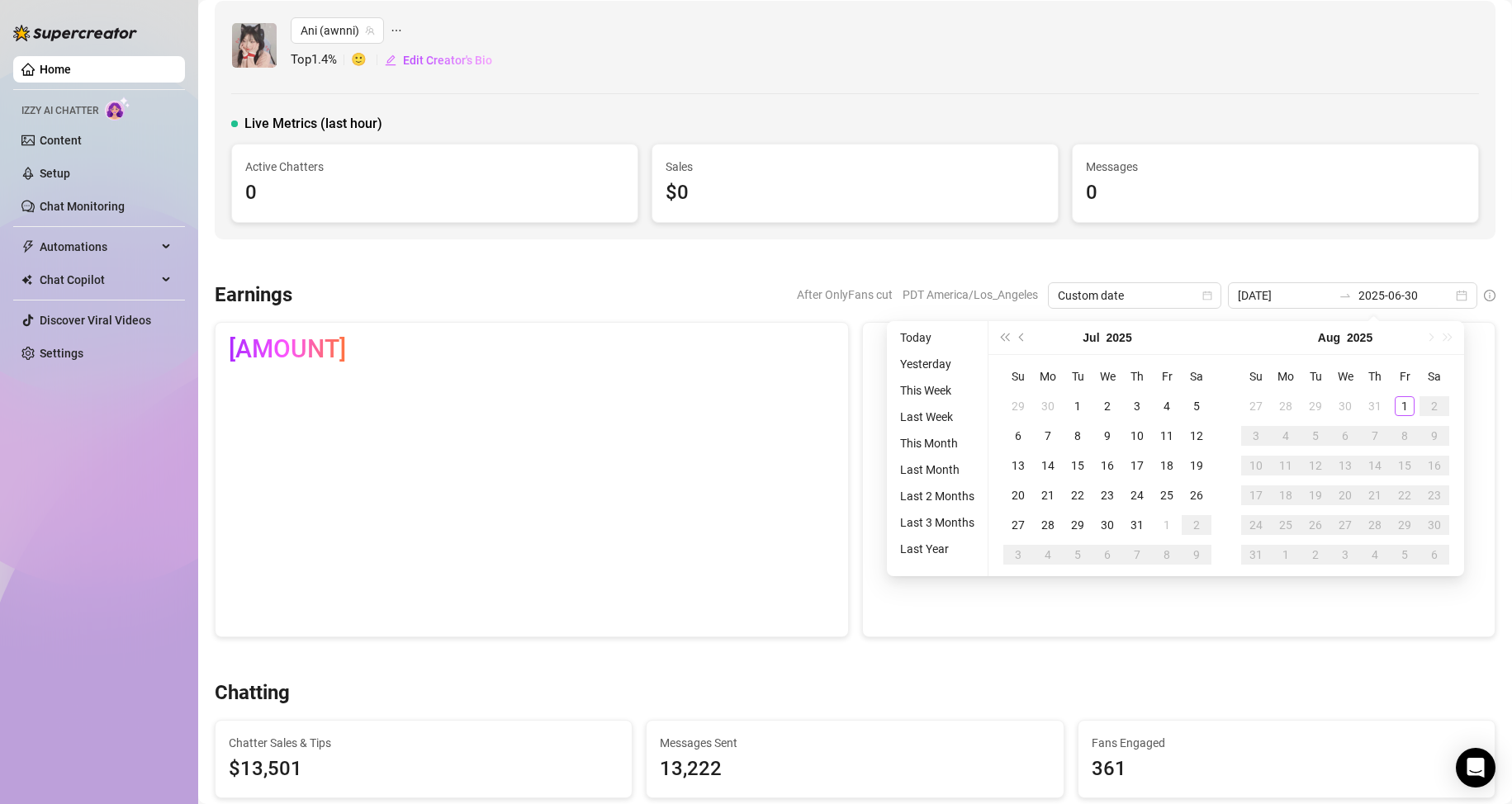 type on "2025-05-03" 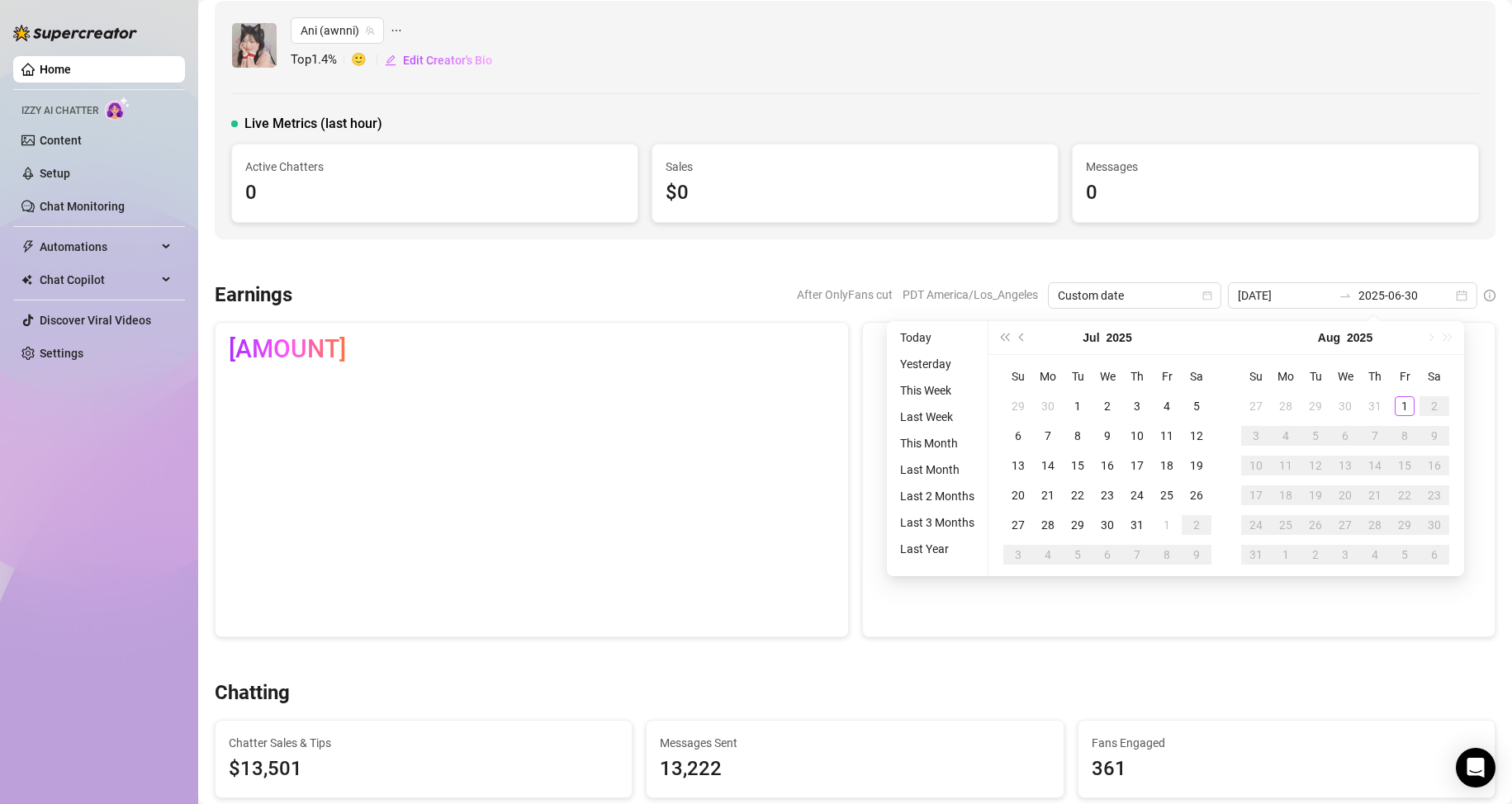 type on "2025-08-01" 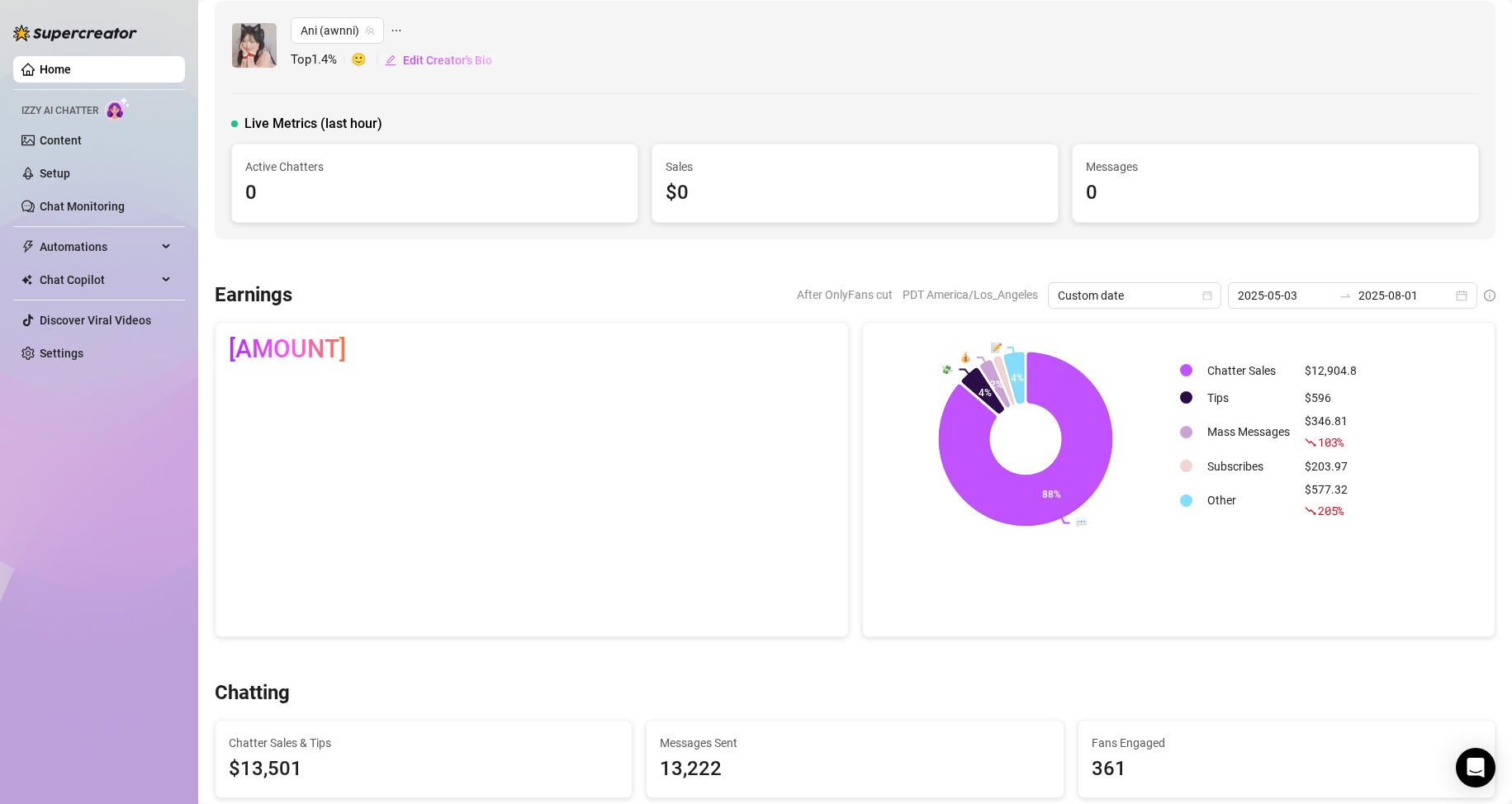 click on "💬 💸 💰 📝 88% 4% 2% 4% Chatter Sales [AMOUNT] Tips [AMOUNT] Mass Messages [AMOUNT] 103 % Subscribes [AMOUNT] Other [AMOUNT] 205 %" at bounding box center [1179, 480] 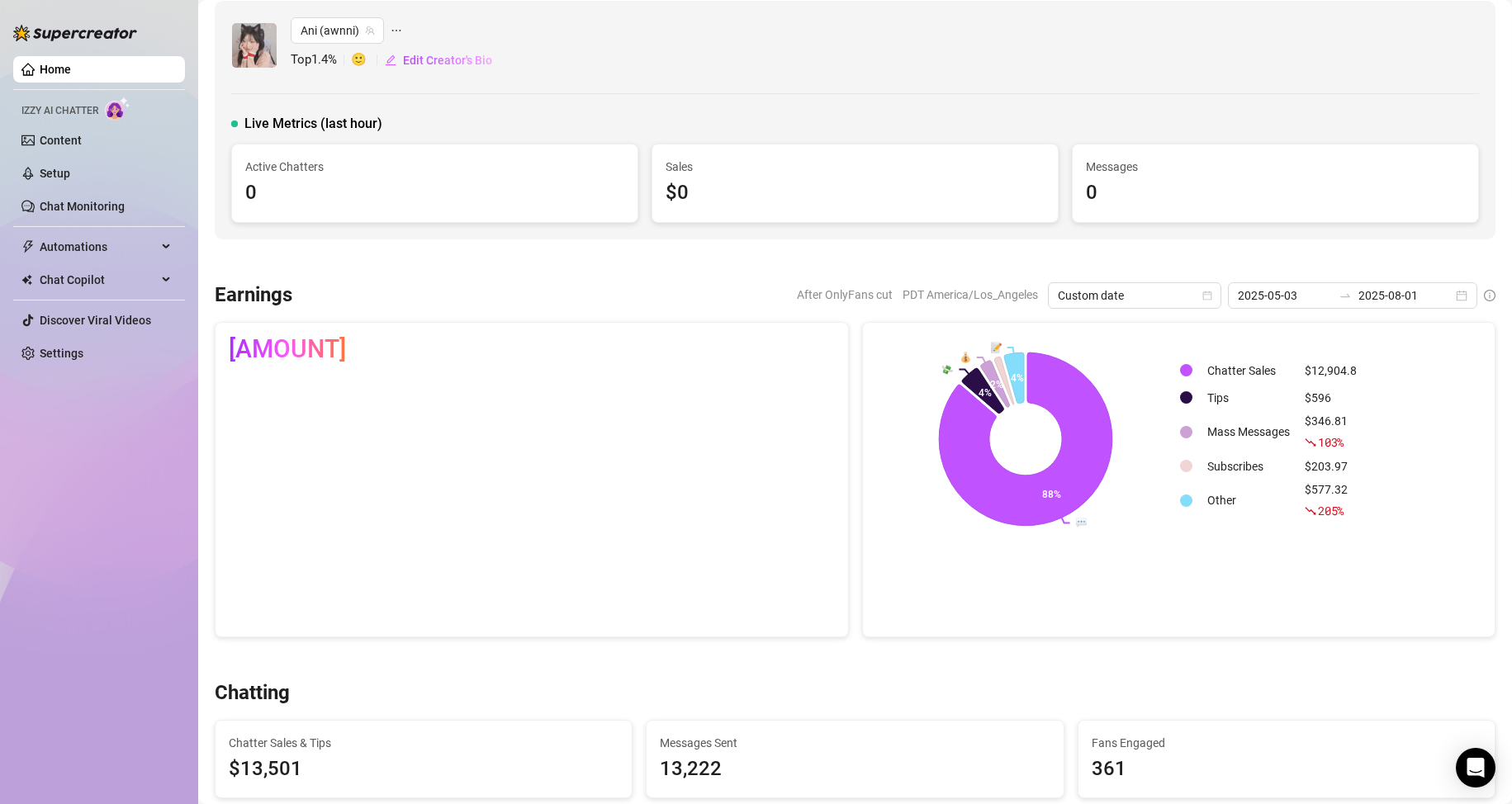 click on "💬 💸 💰 📝 88% 4% 2% 4% Chatter Sales [AMOUNT] Tips [AMOUNT] Mass Messages [AMOUNT] 103 % Subscribes [AMOUNT] Other [AMOUNT] 205 %" at bounding box center (1179, 480) 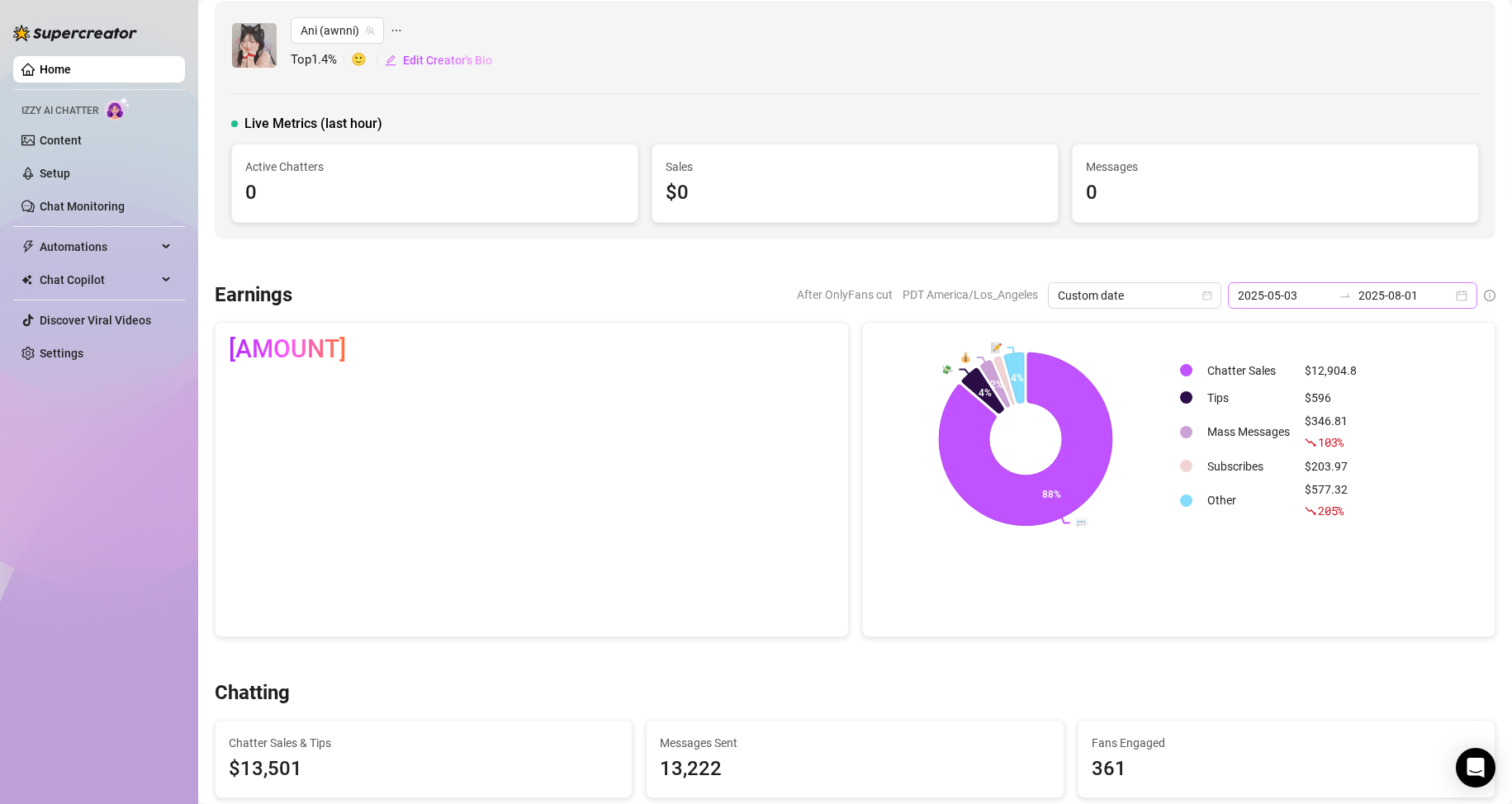 click on "[DATE] [DATE]" at bounding box center (1353, 296) 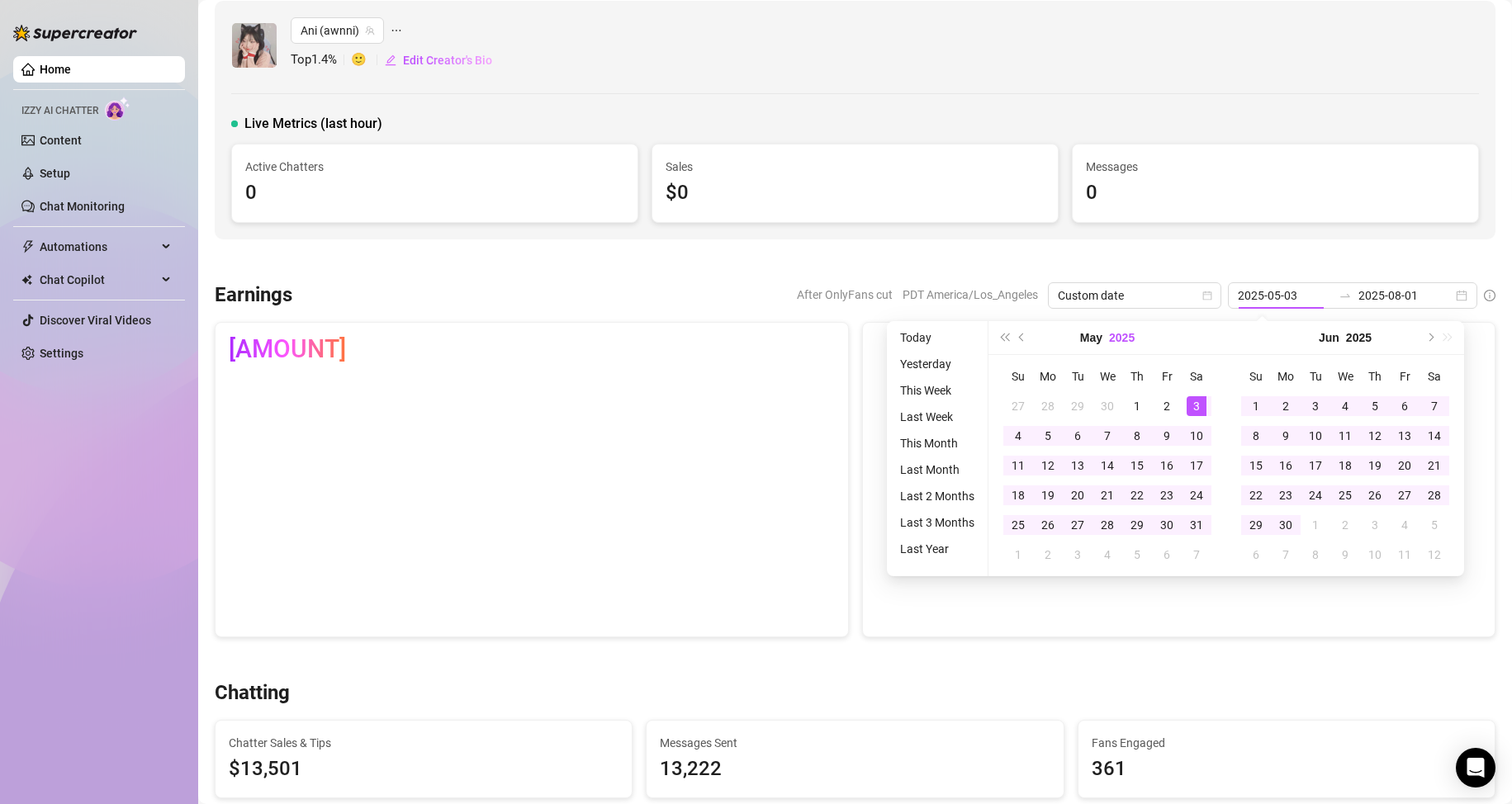 click on "2025" at bounding box center [1121, 338] 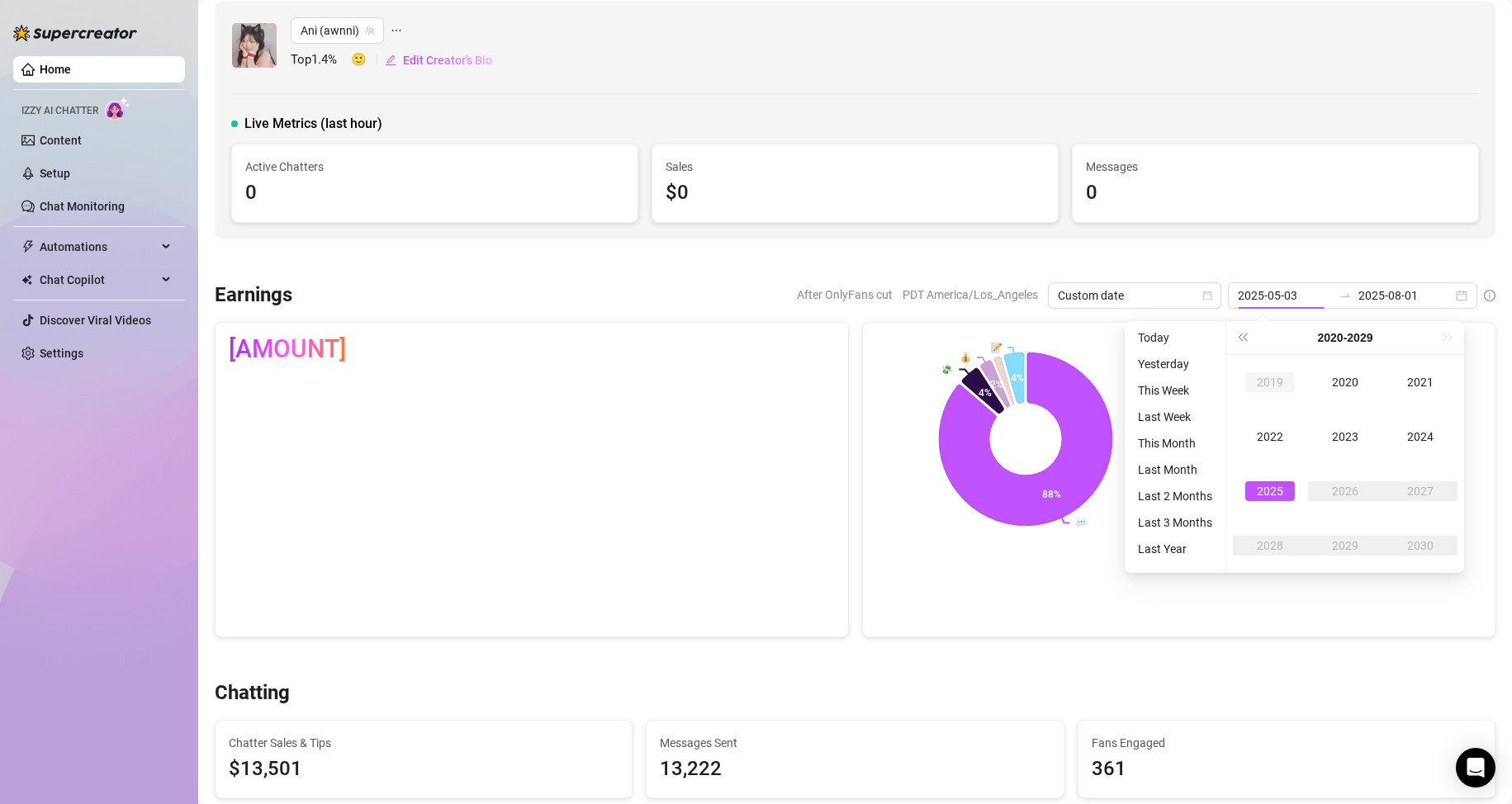 type on "2025-07-31" 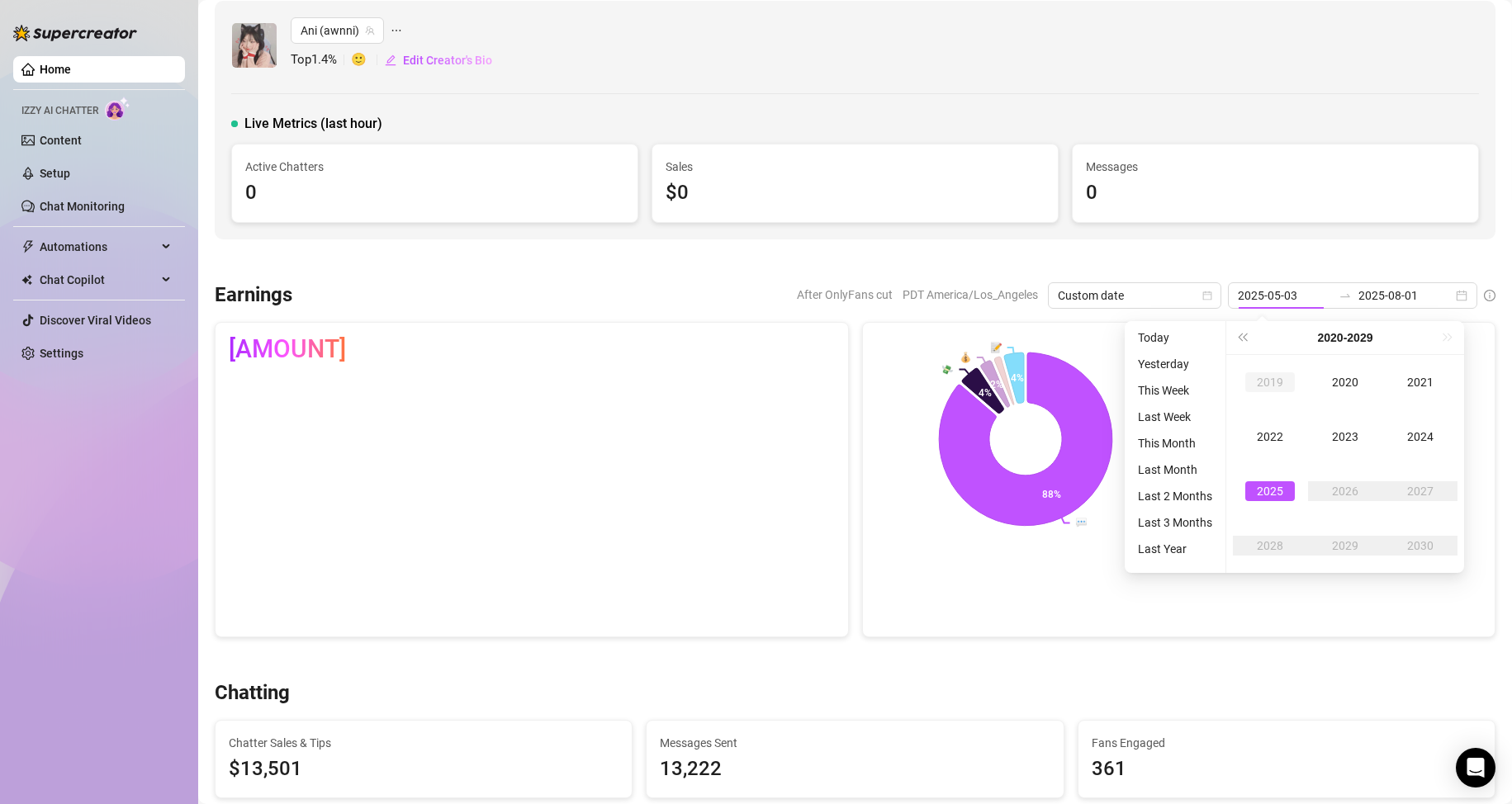type on "2025-07-31" 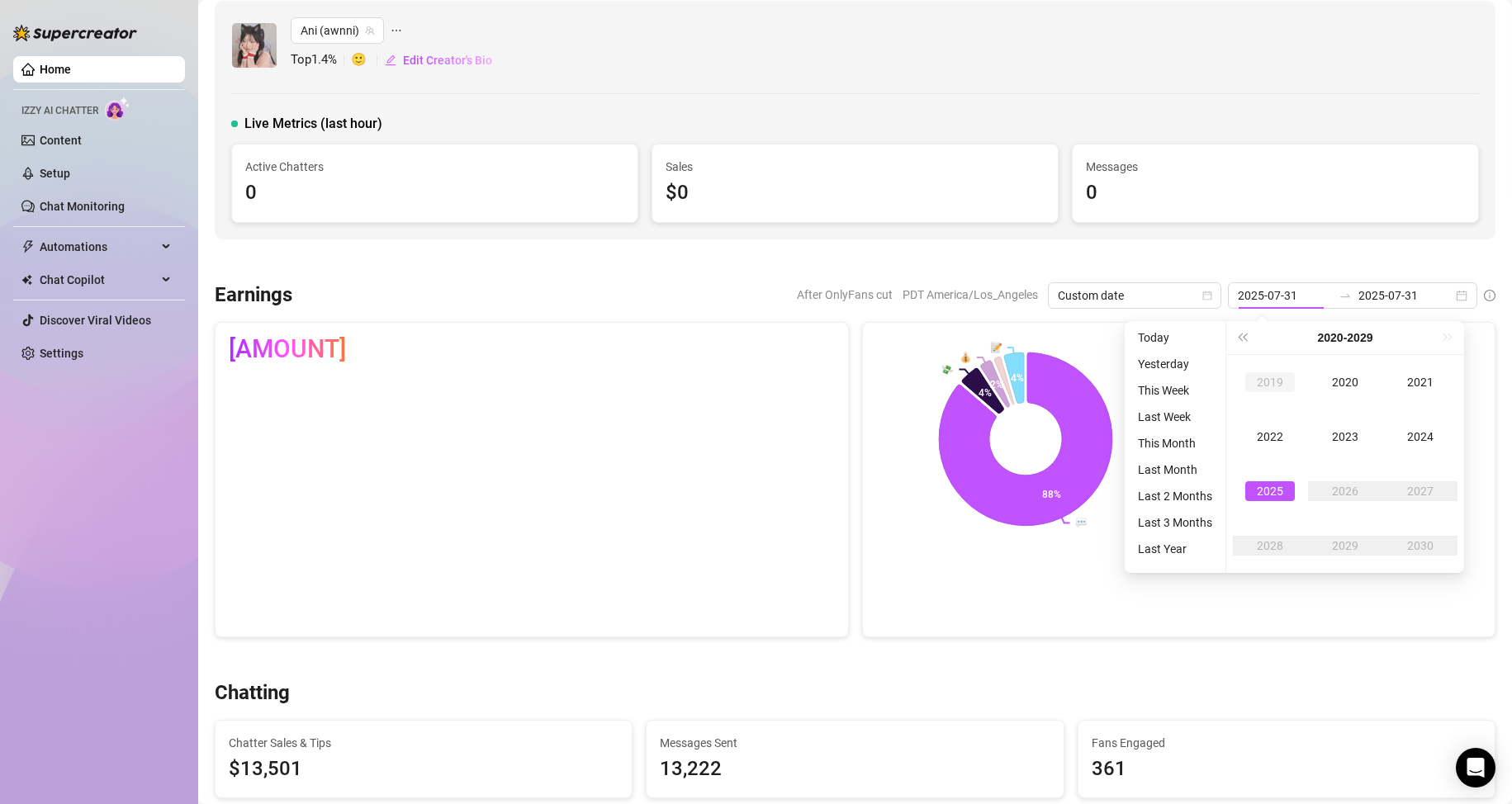 type on "2025-05-03" 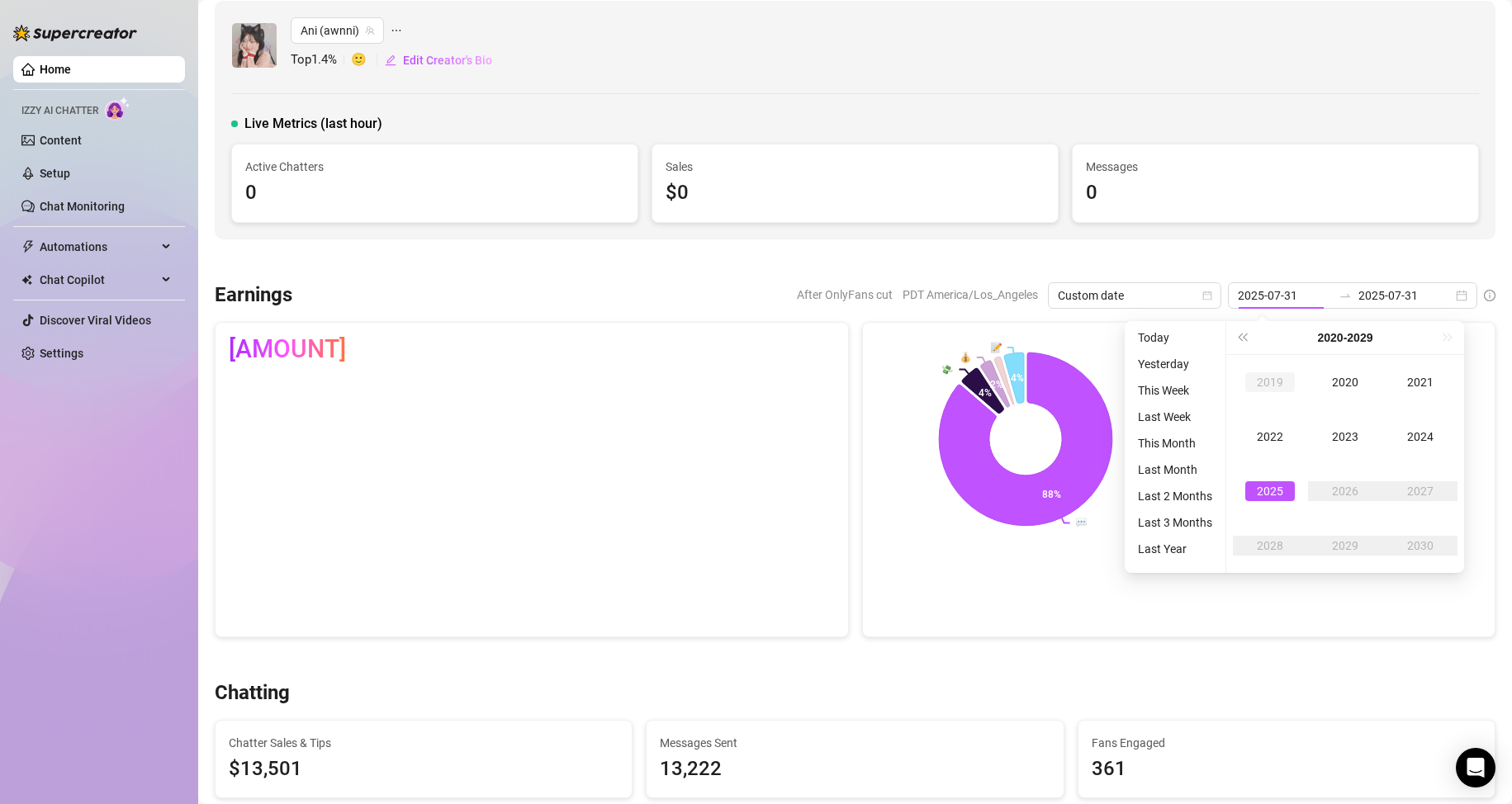type on "2025-08-01" 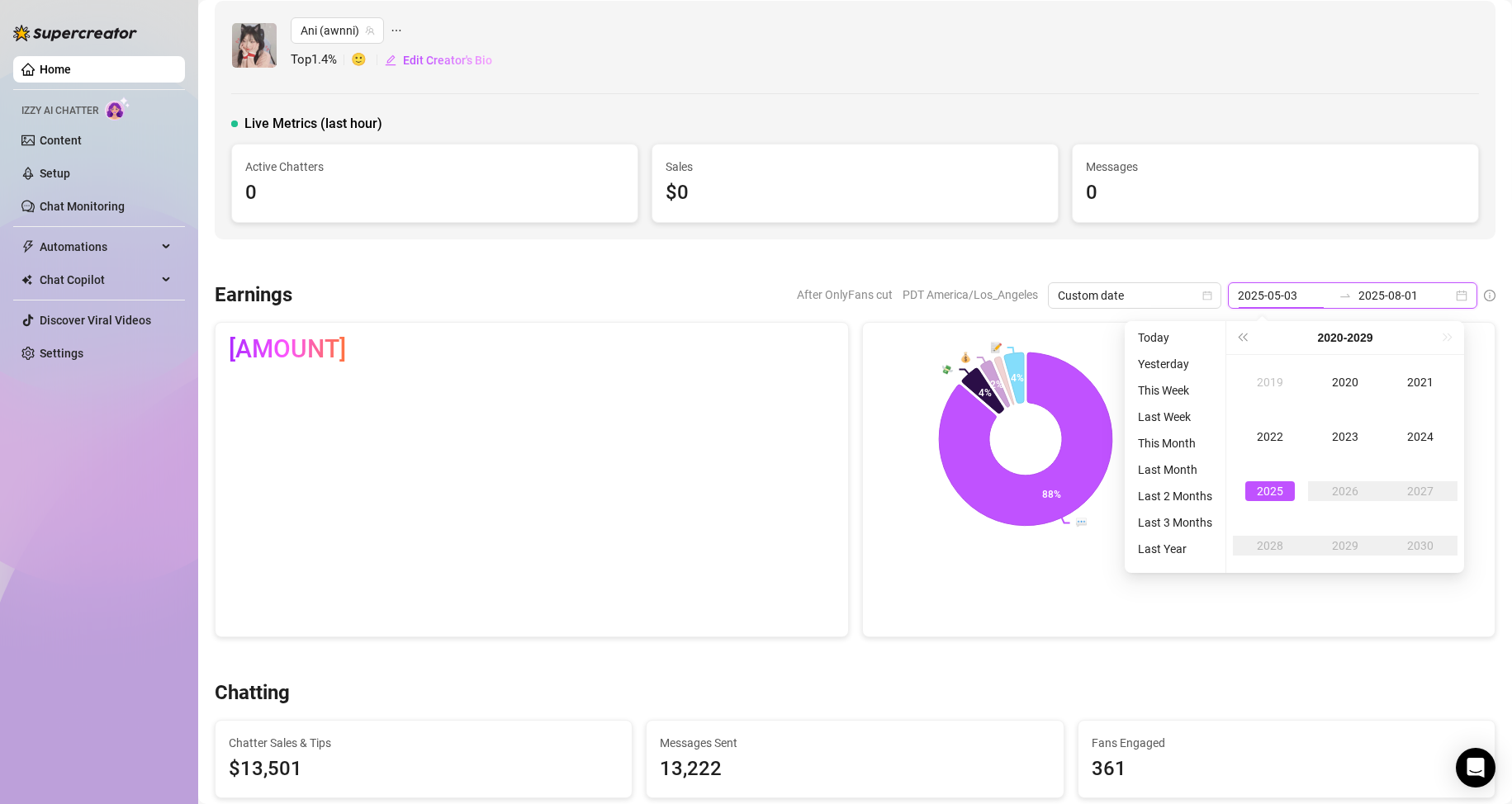 click on "2025-05-03" at bounding box center (1285, 296) 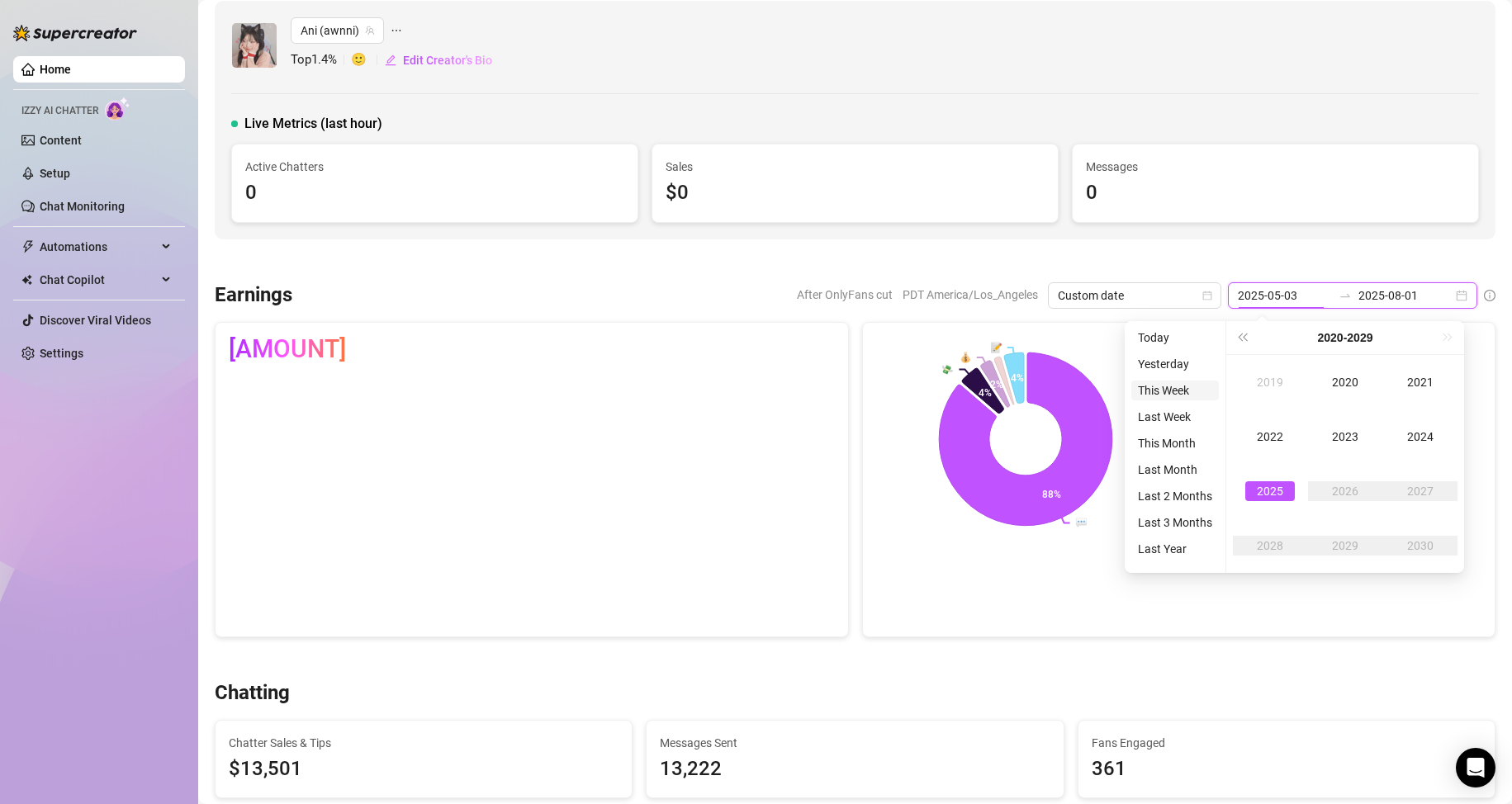 type on "2025-07-31" 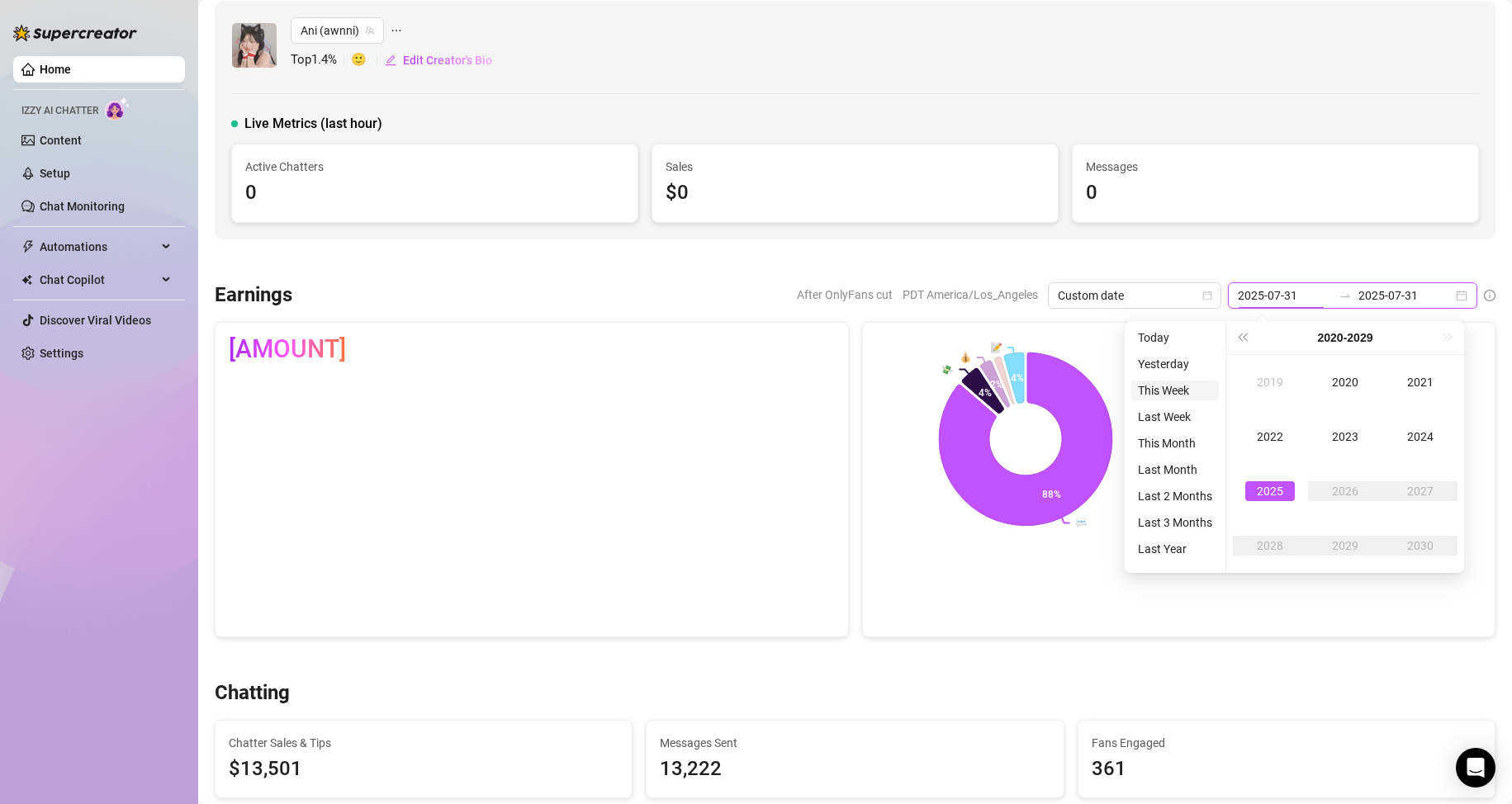 type on "2025-05-03" 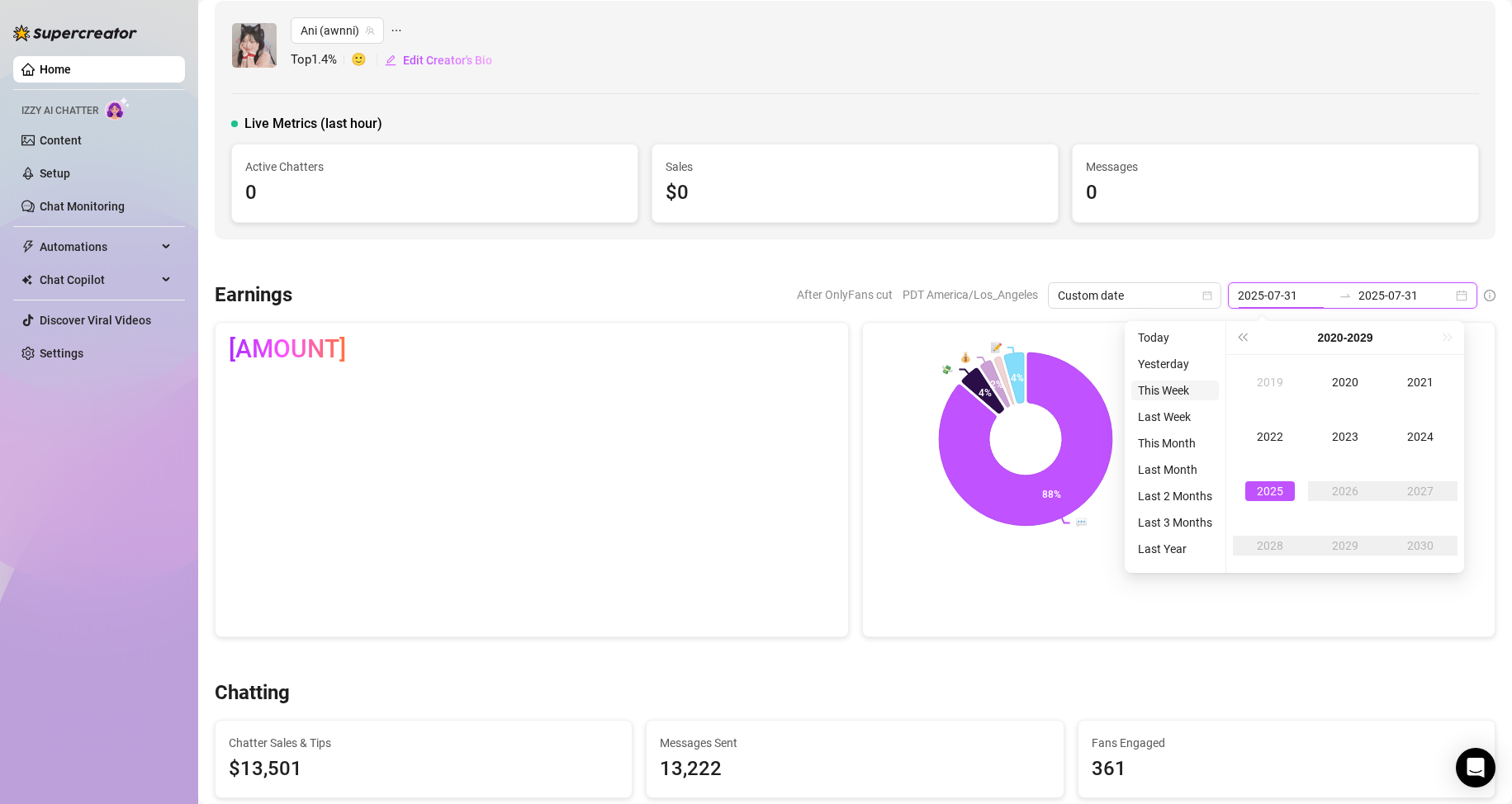 type on "2025-08-01" 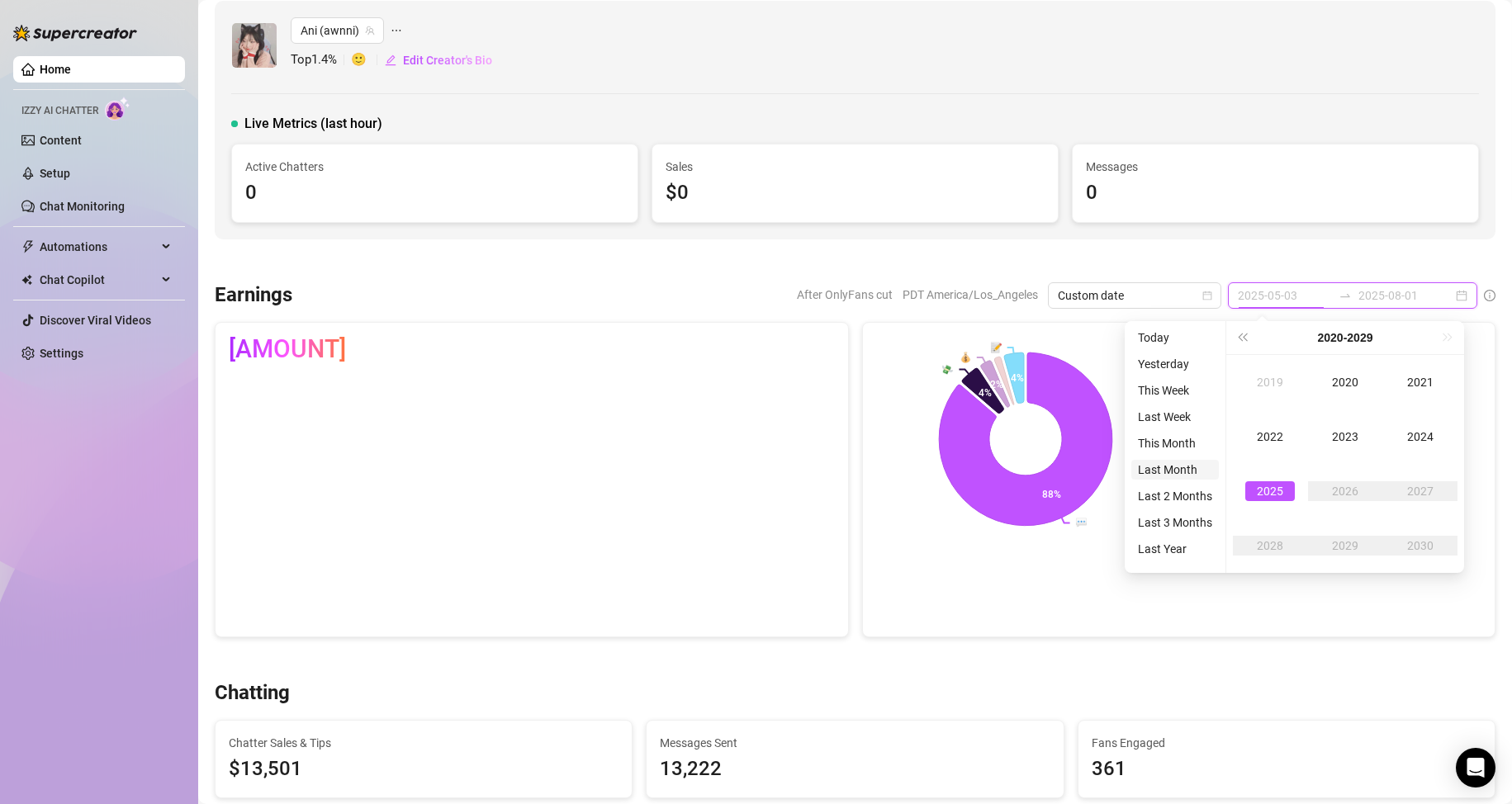 type on "2025-07-01" 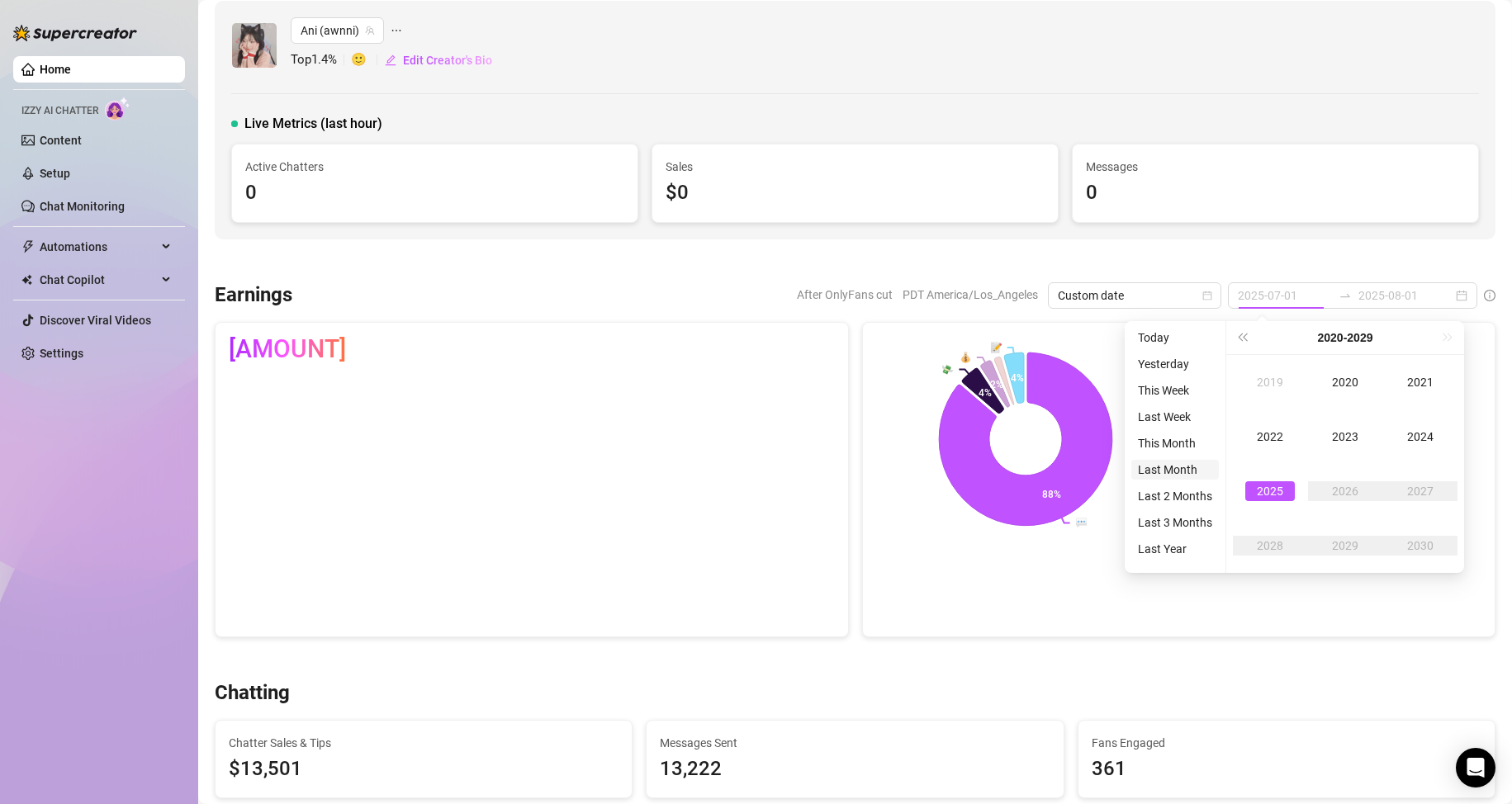 click on "Last Month" at bounding box center [1175, 470] 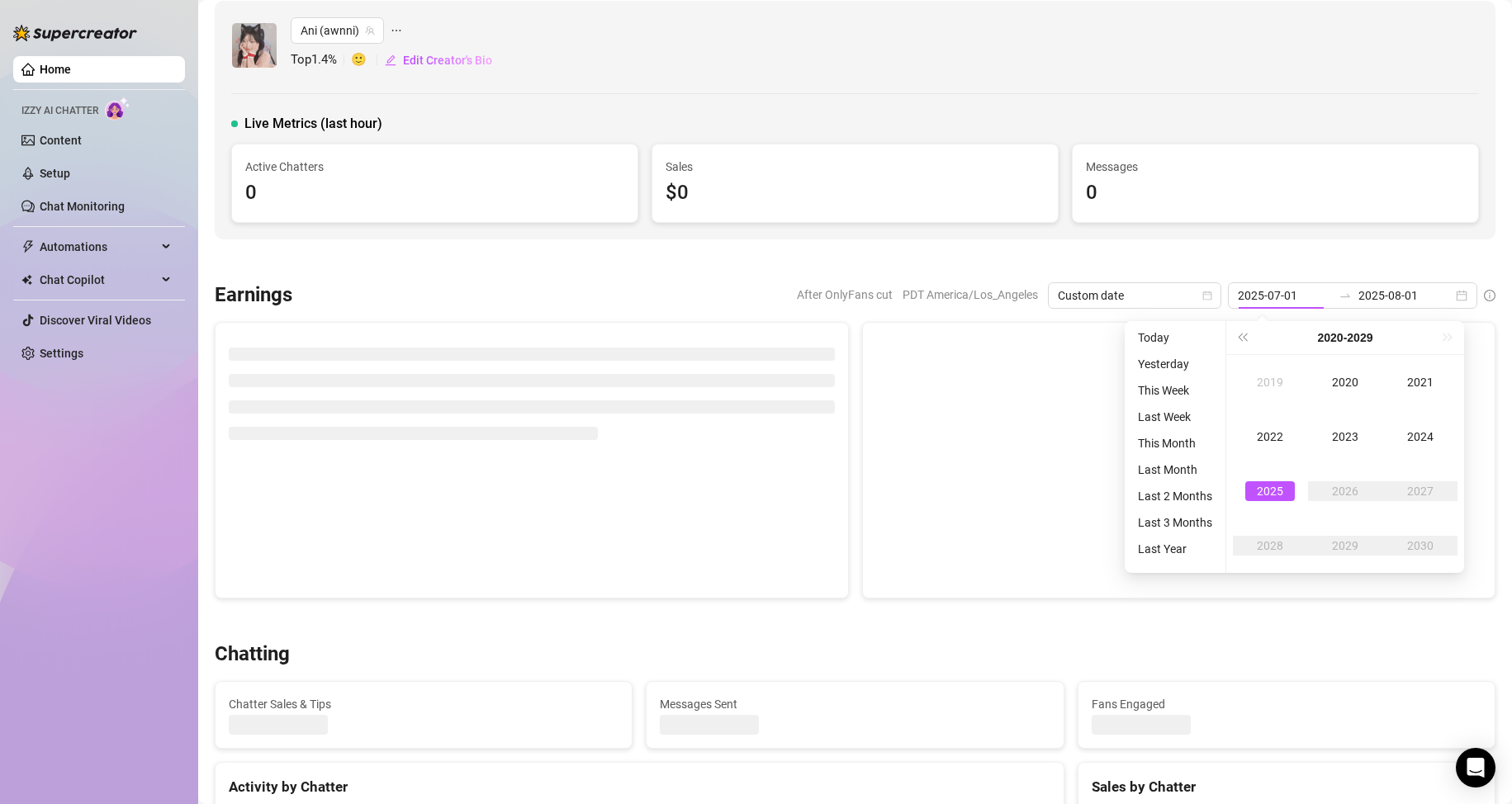 type on "2025-07-01" 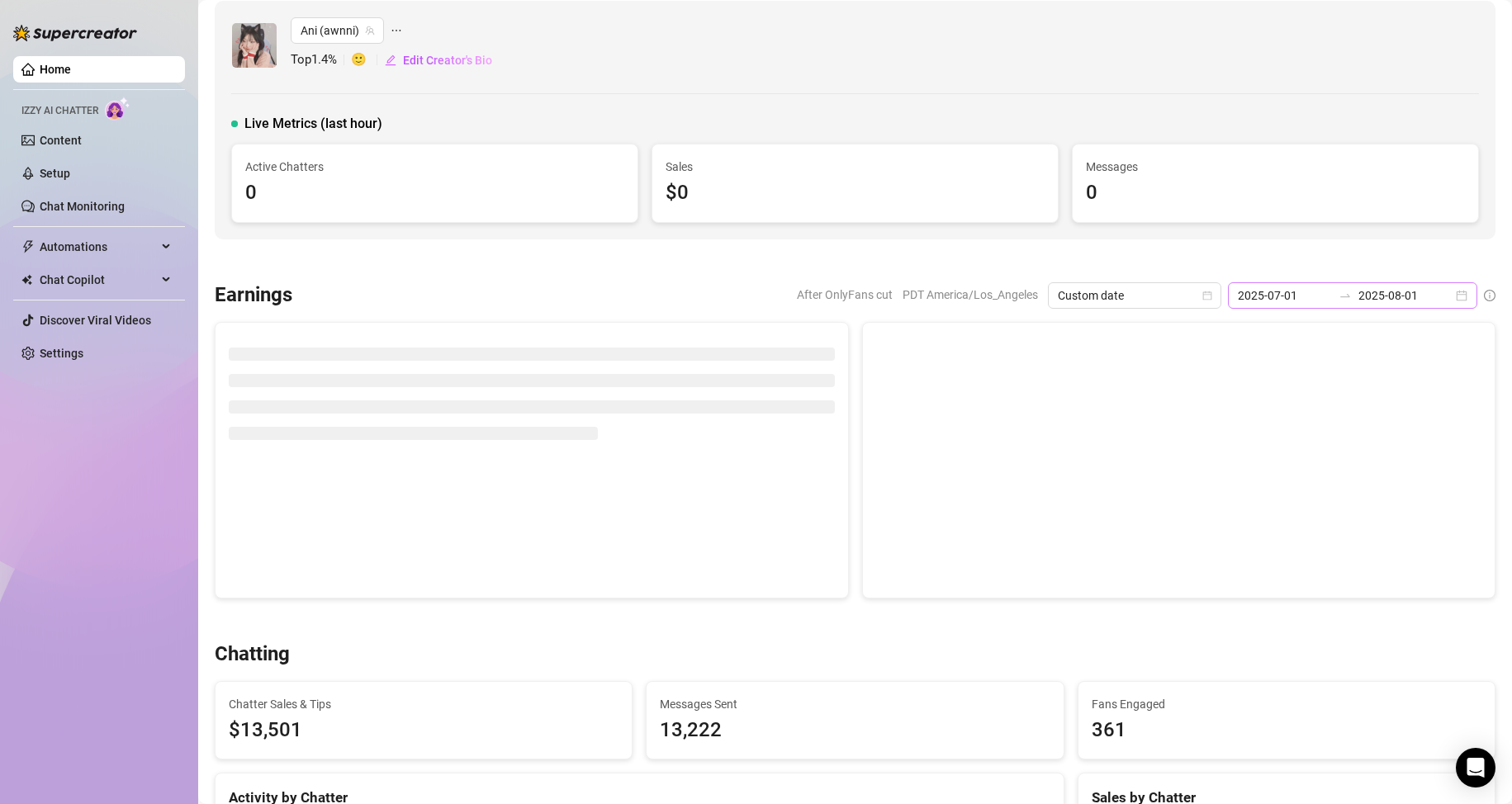 click on "[DATE] [DATE]" at bounding box center [1353, 296] 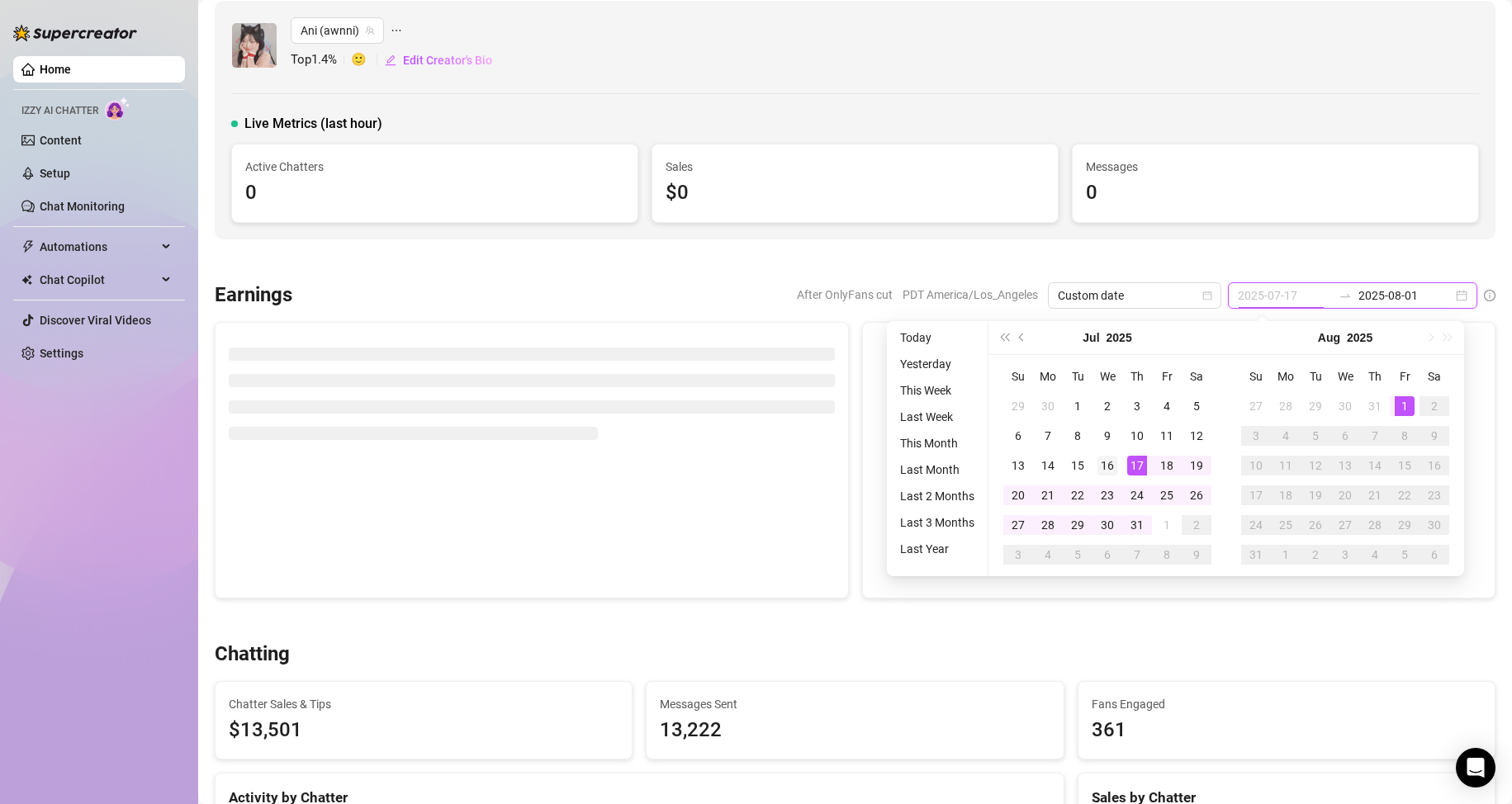 type on "2025-07-16" 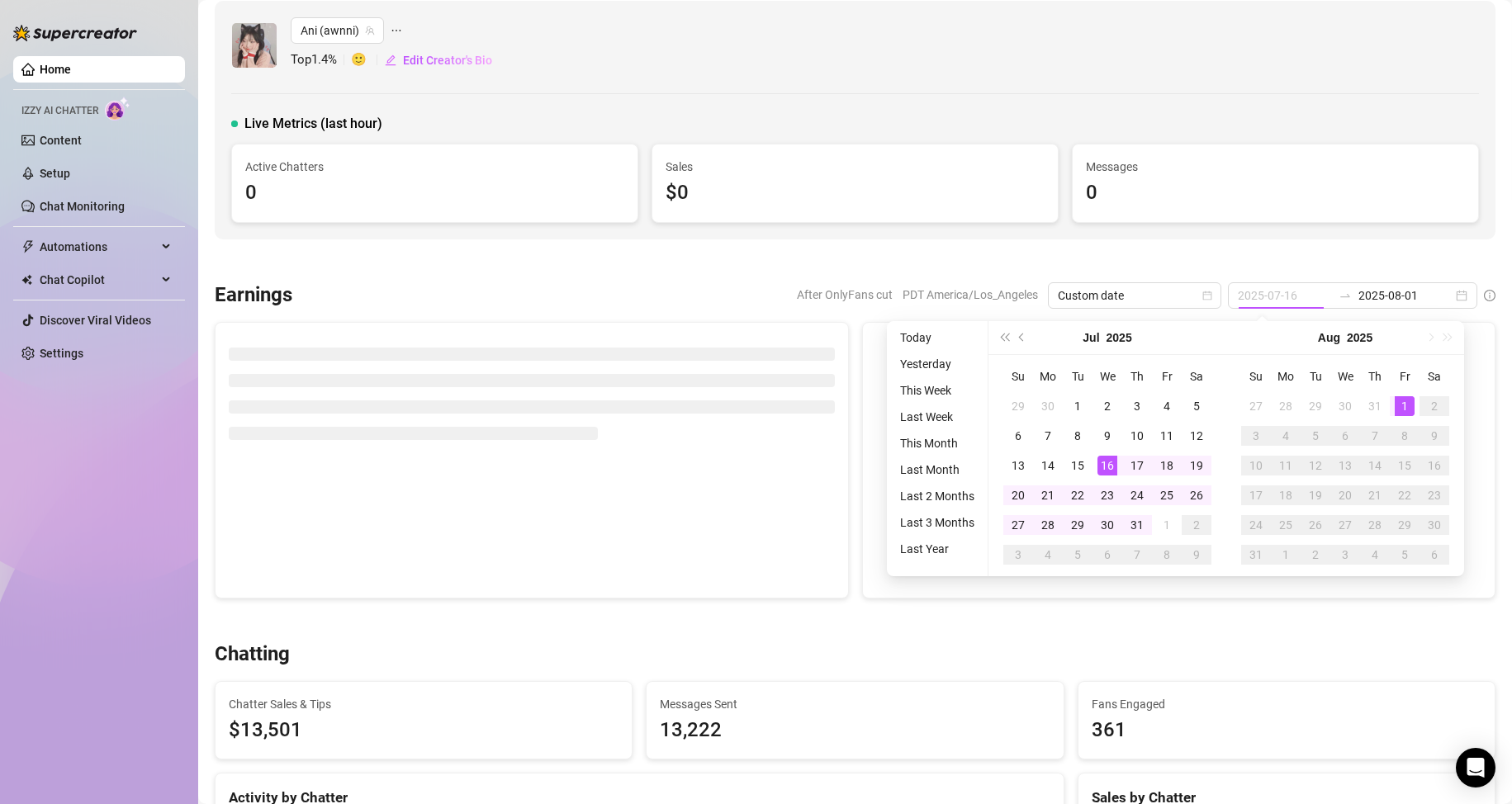 click on "16" at bounding box center [1107, 466] 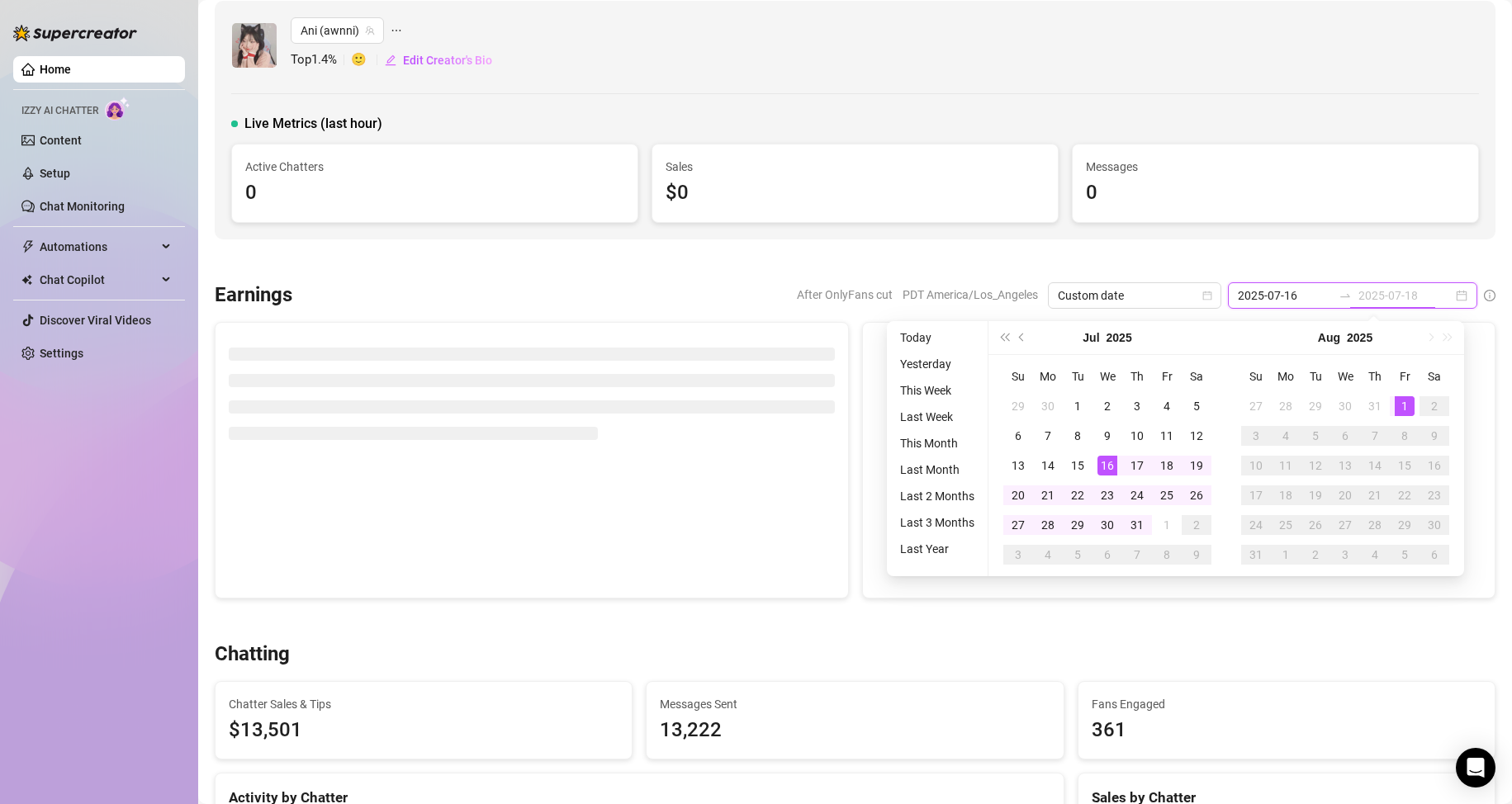 type on "2025-08-01" 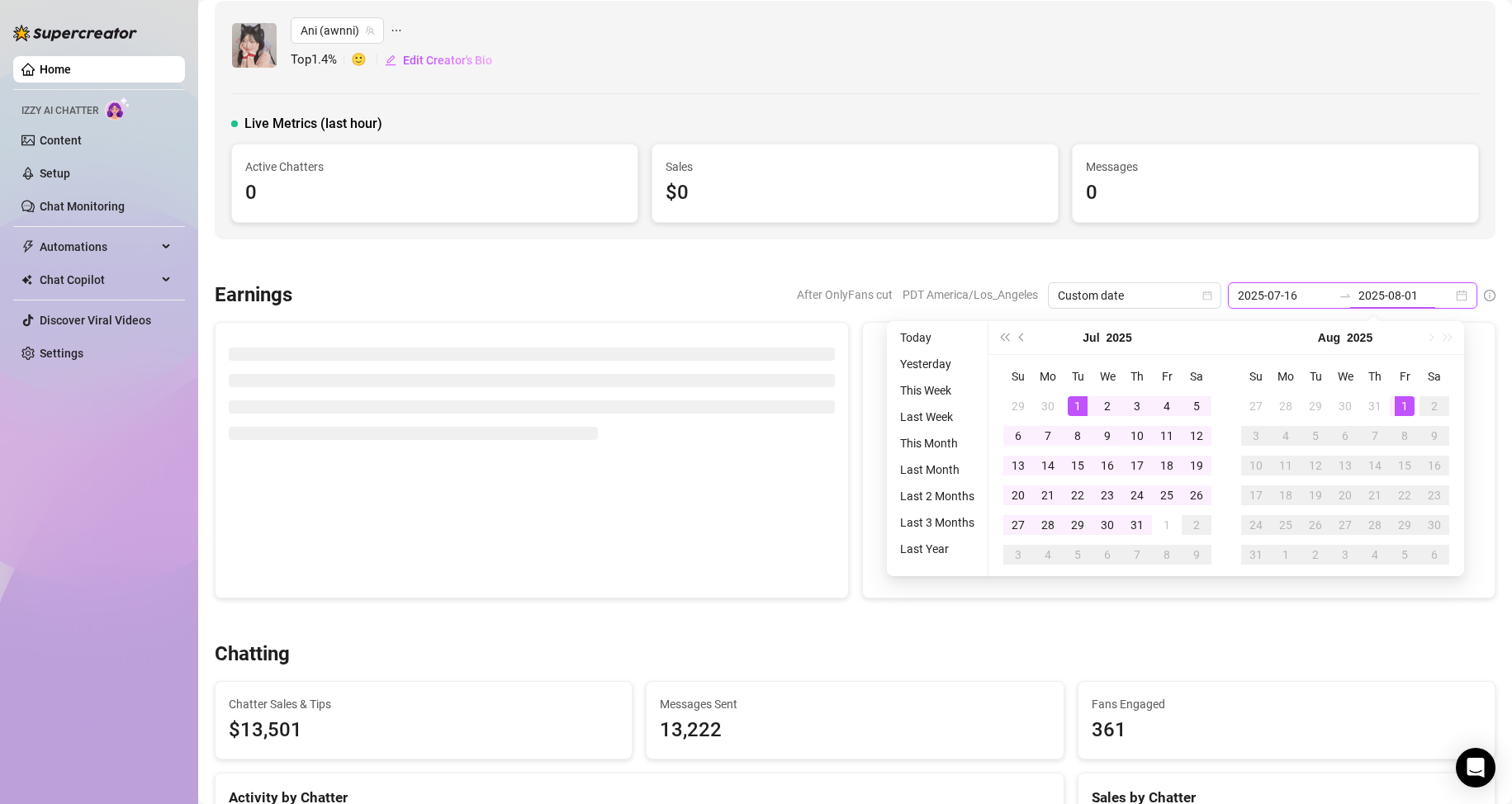 type on "2025-07-01" 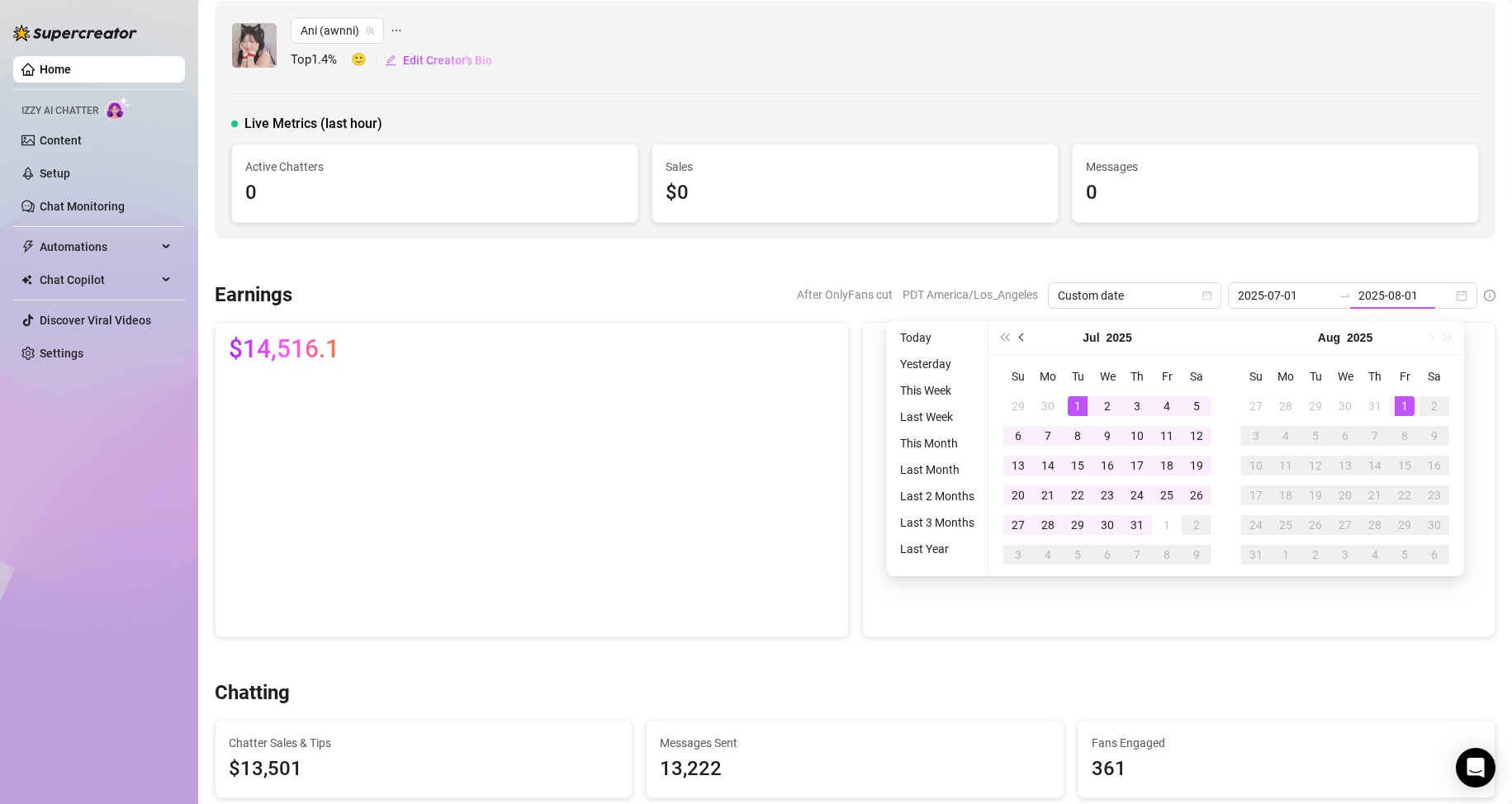 click at bounding box center [1022, 338] 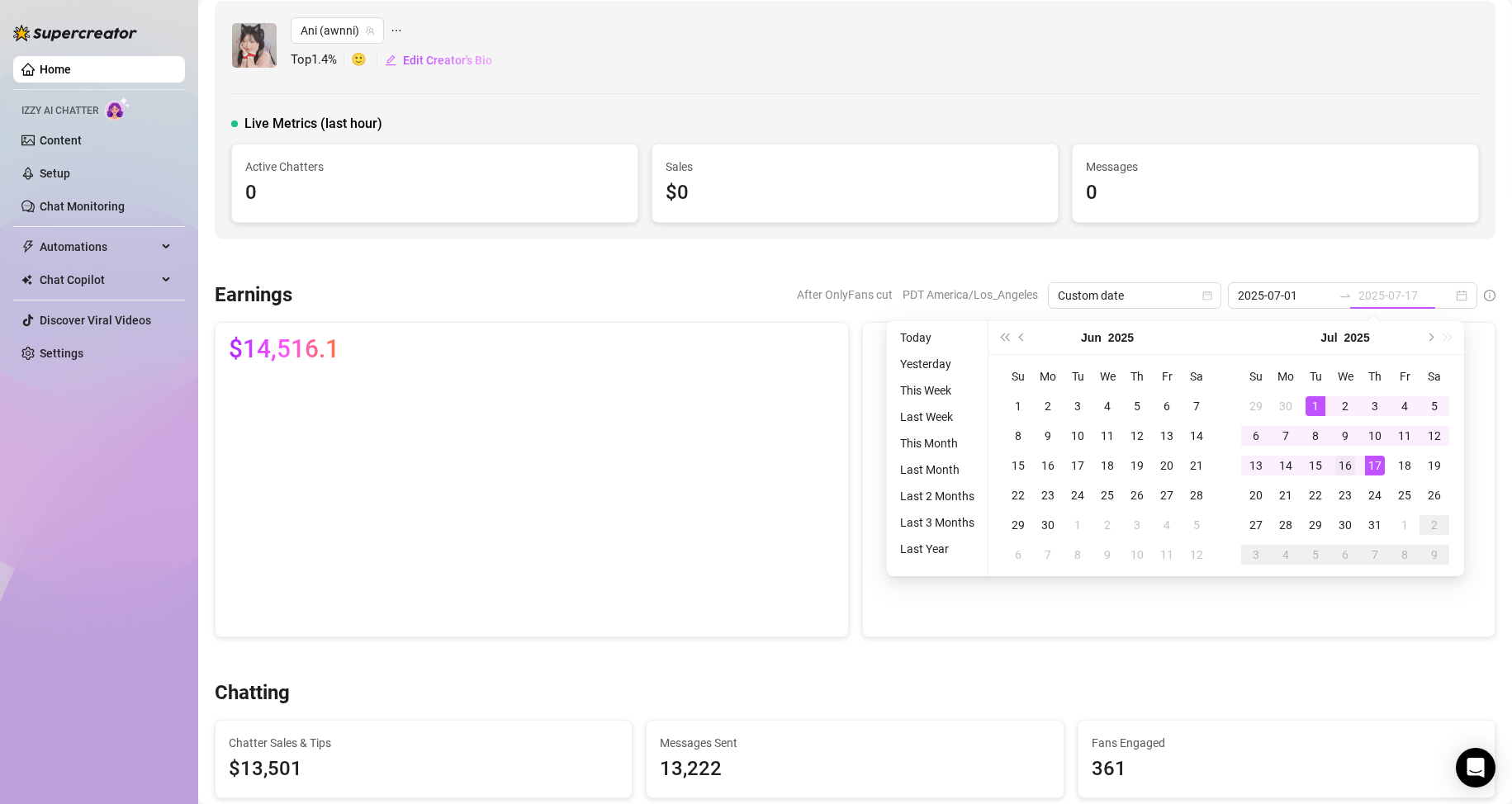 type on "2025-07-16" 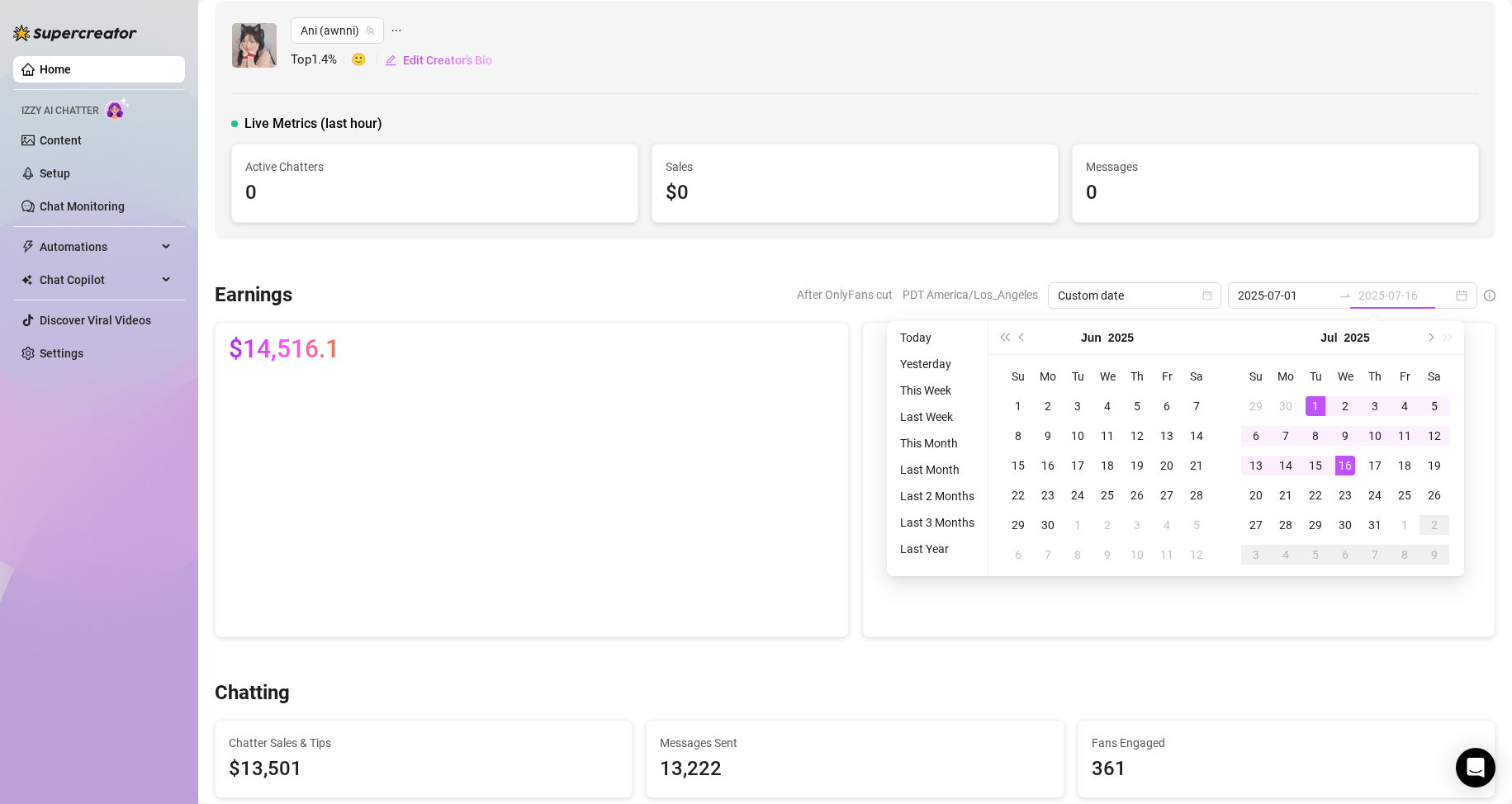 click on "16" at bounding box center [1345, 466] 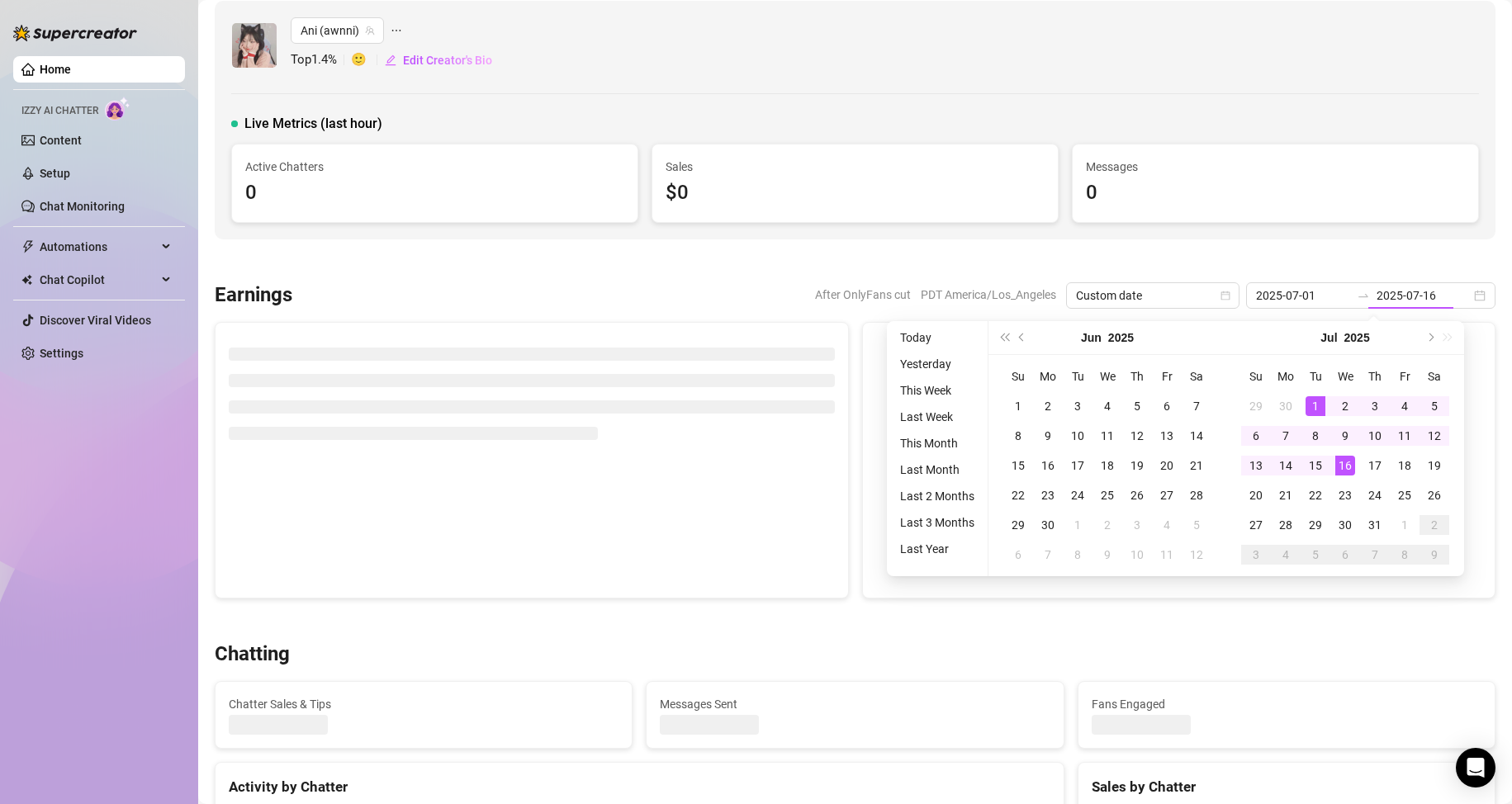 type on "2025-07-16" 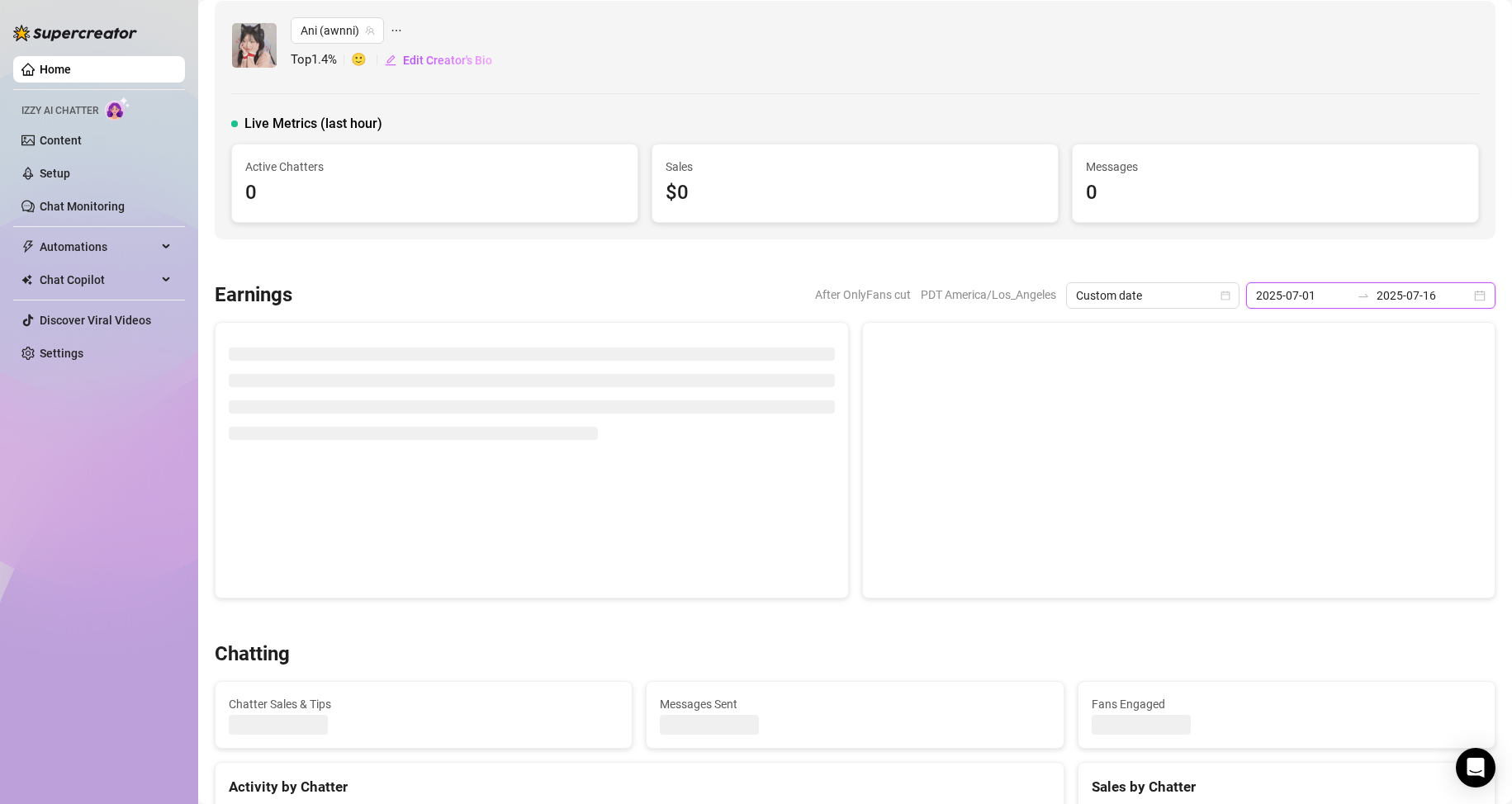 click on "2025-07-01" at bounding box center (1303, 296) 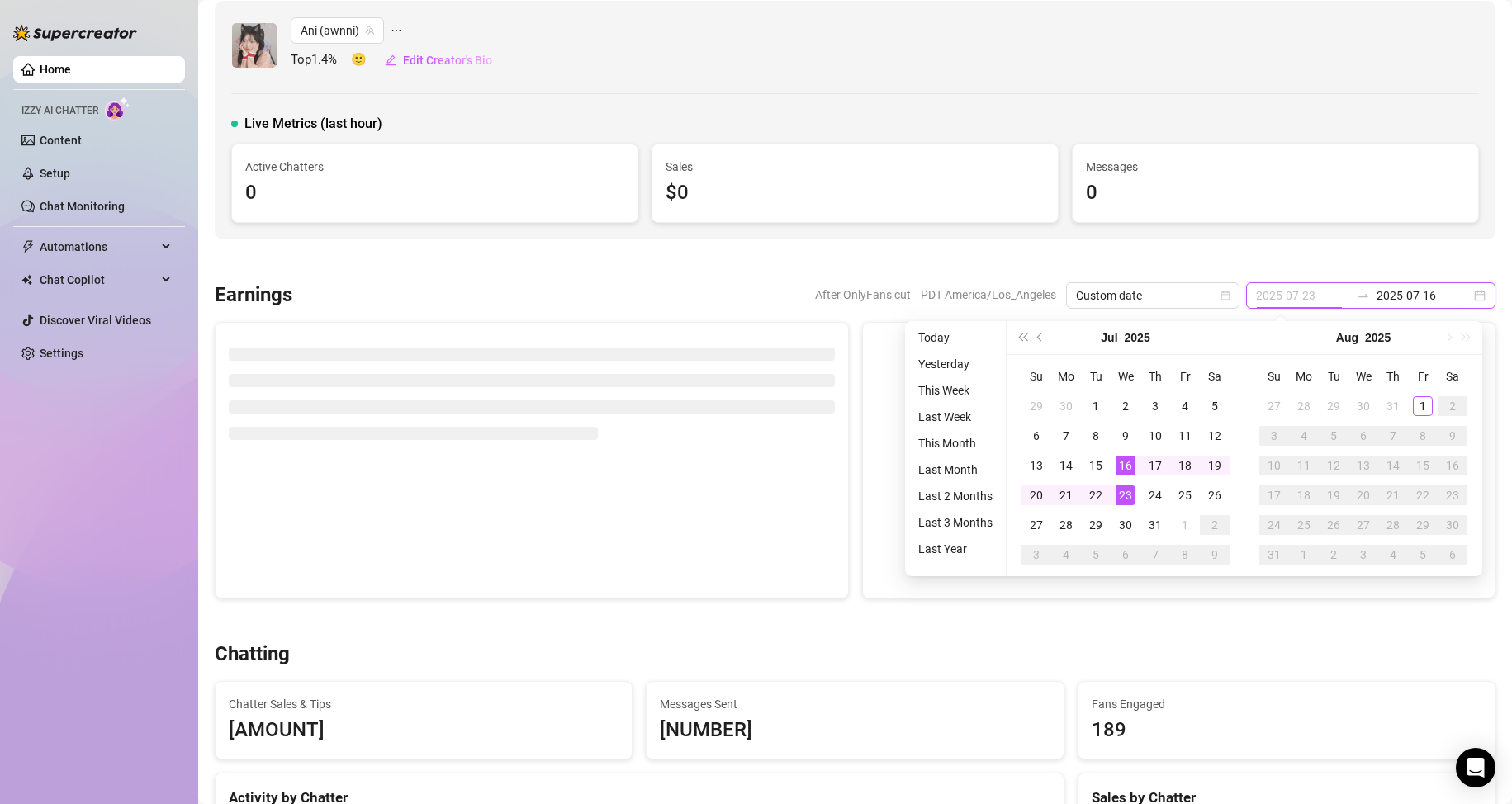 type on "2025-07-16" 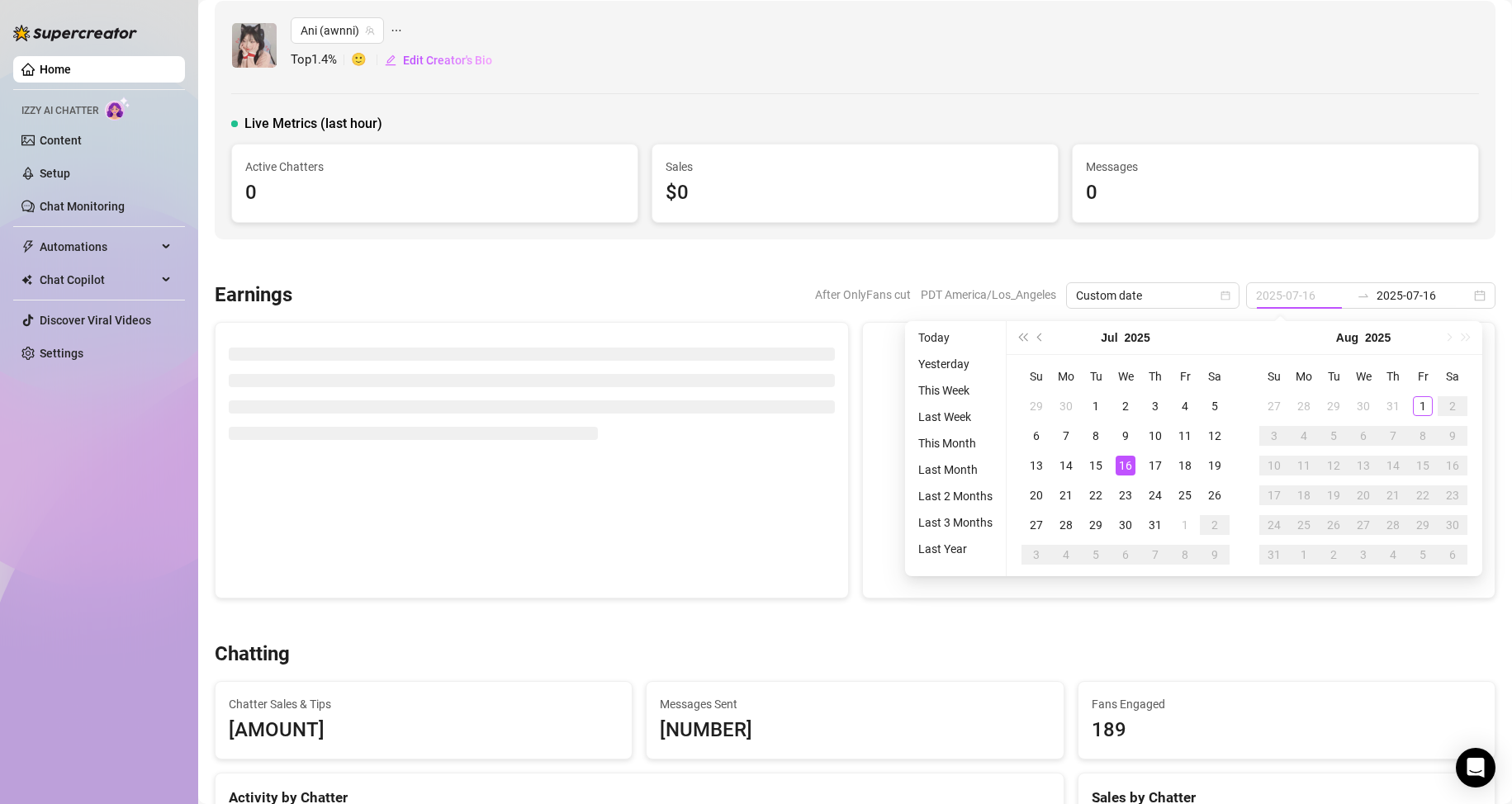 click on "16" at bounding box center [1126, 466] 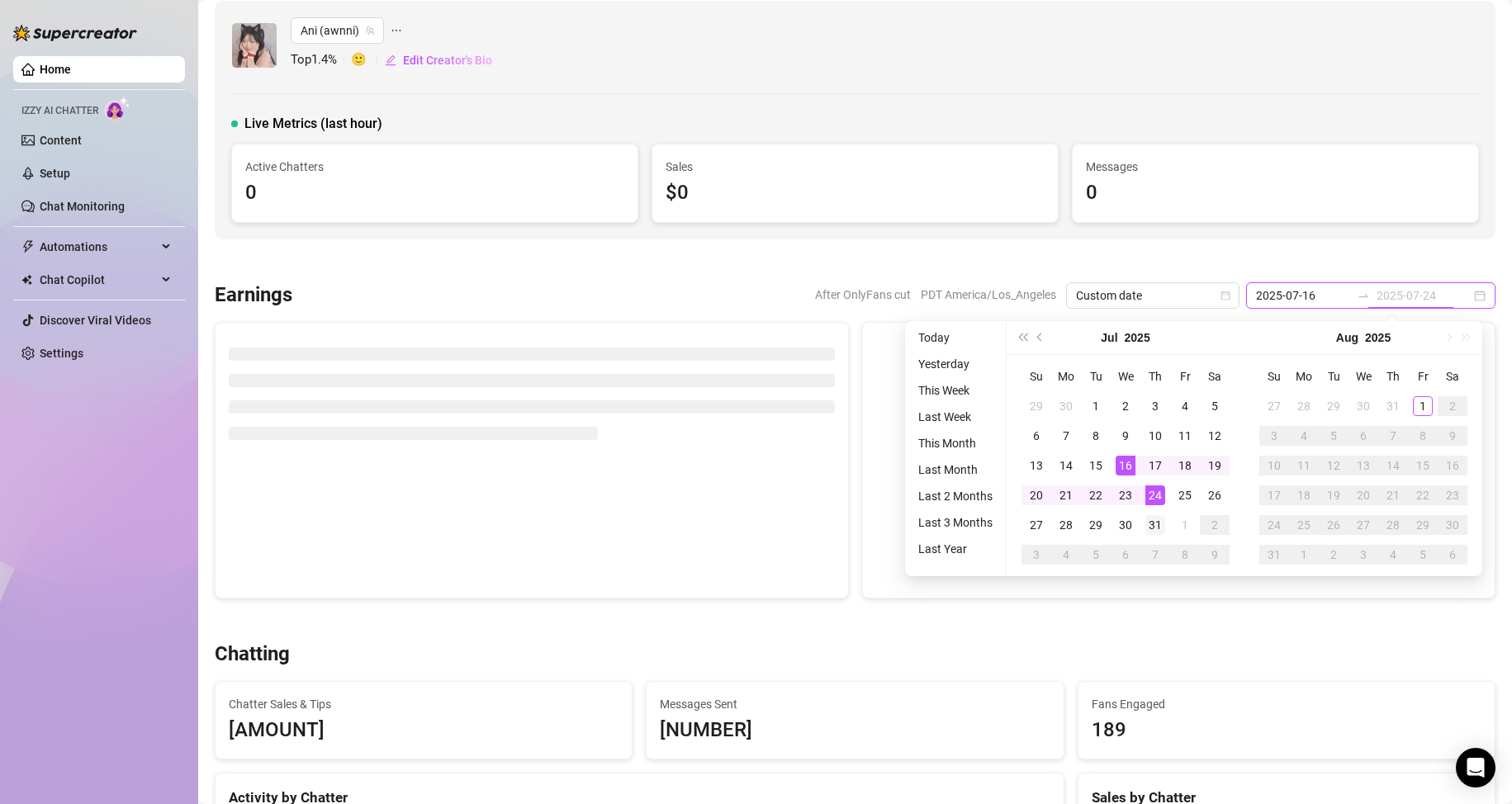 type on "2025-07-31" 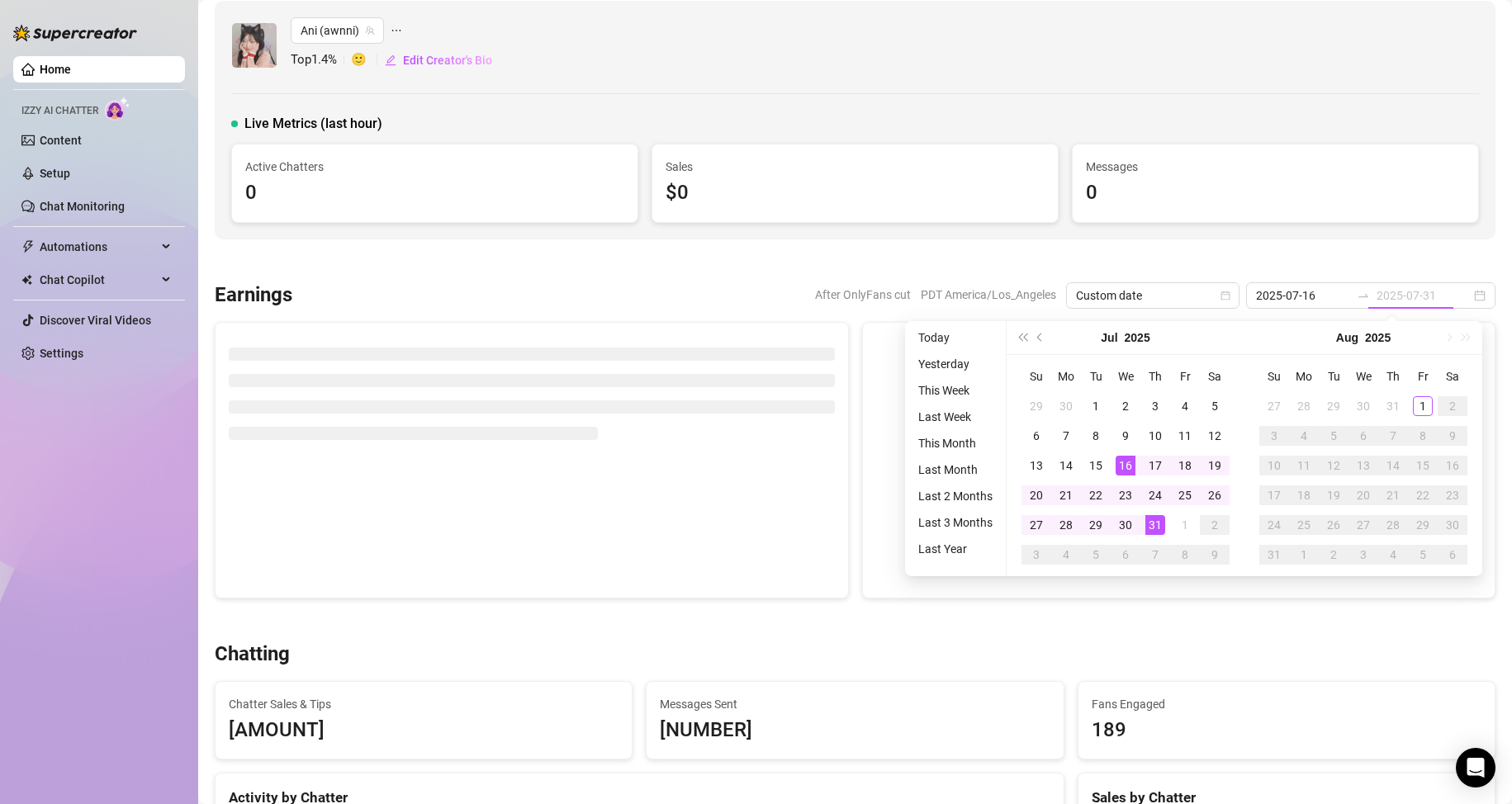 click on "31" at bounding box center (1155, 525) 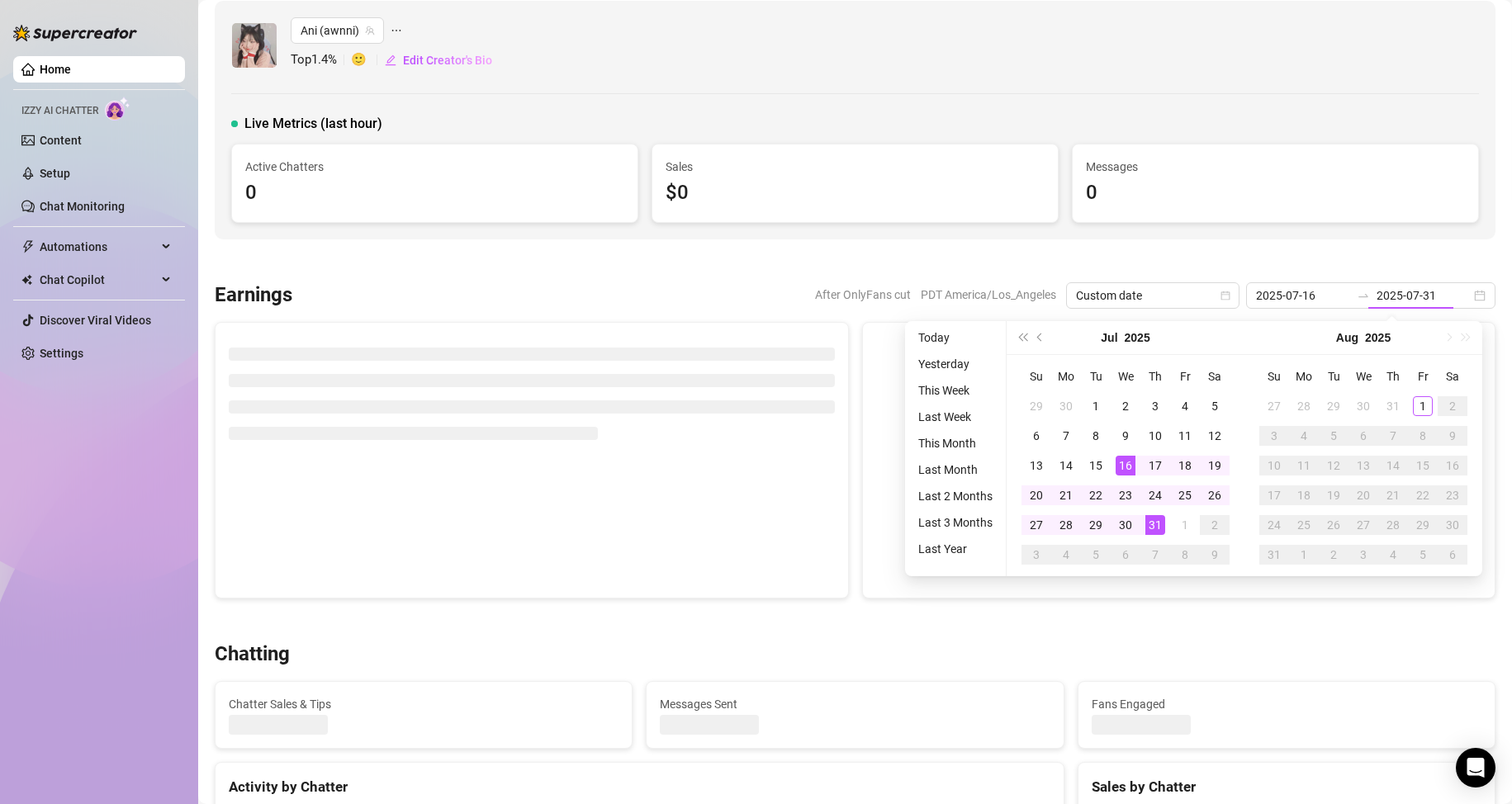 type on "2025-07-16" 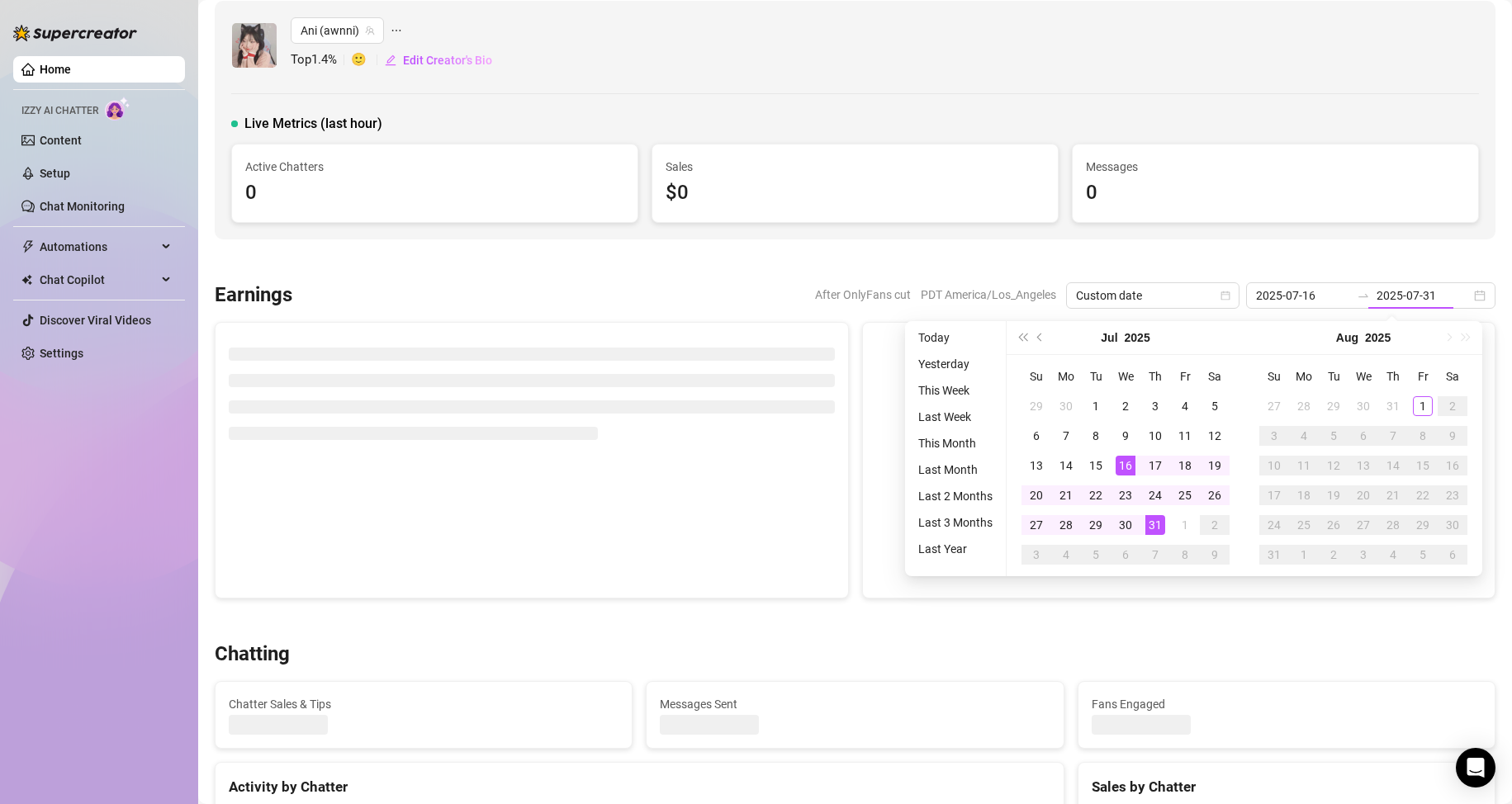 type on "2025-07-31" 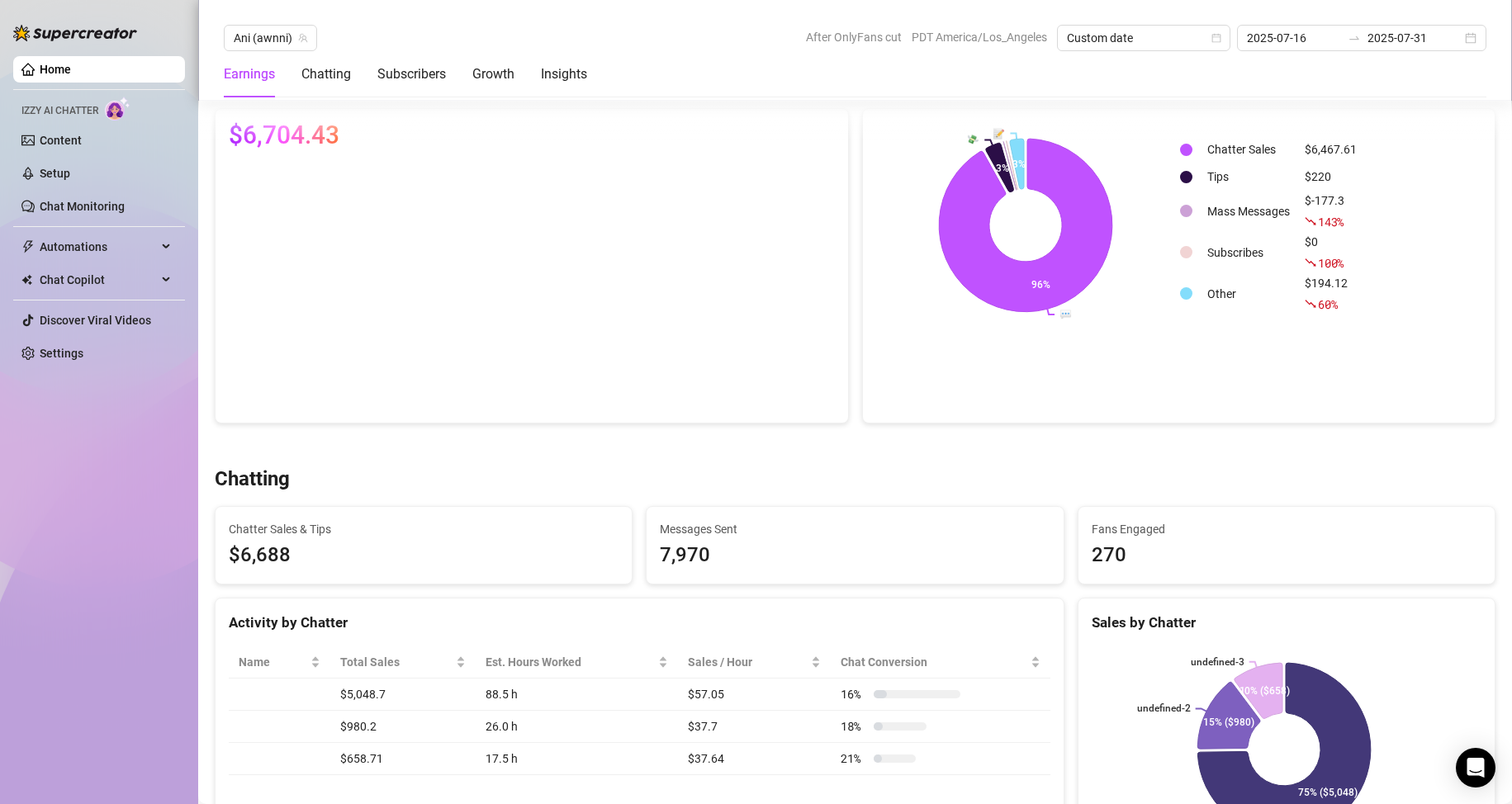 scroll, scrollTop: 258, scrollLeft: 0, axis: vertical 